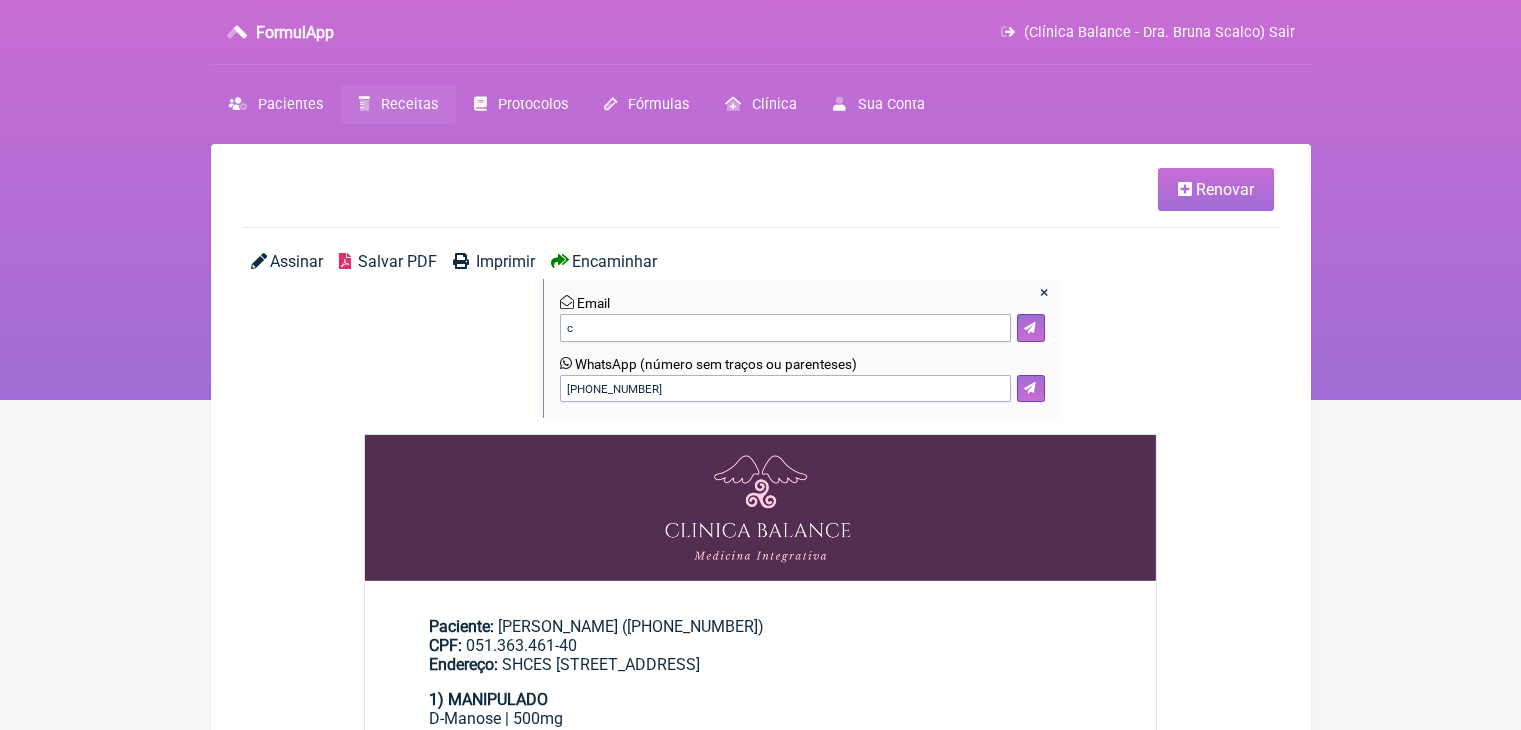scroll, scrollTop: 245, scrollLeft: 0, axis: vertical 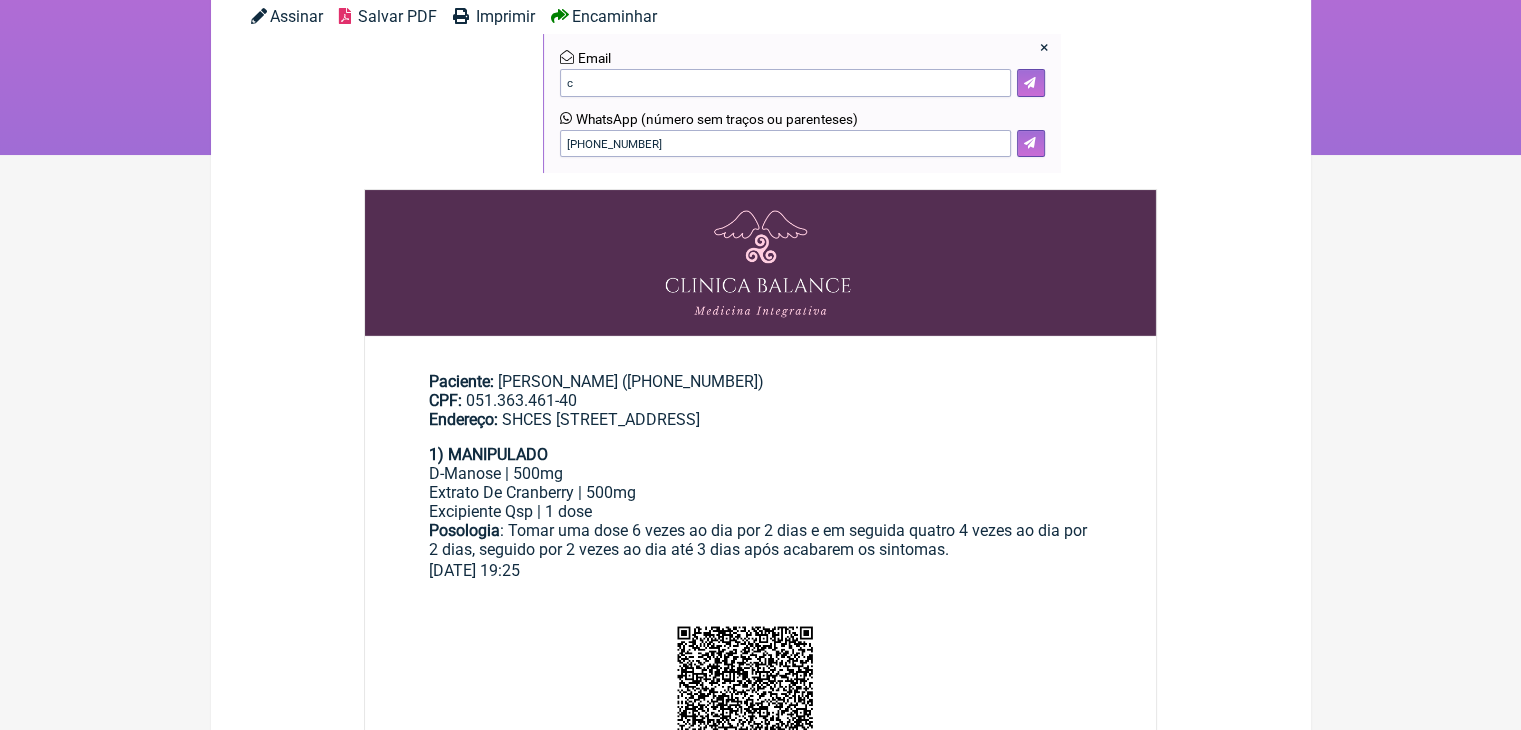 click on "c" at bounding box center (785, 83) 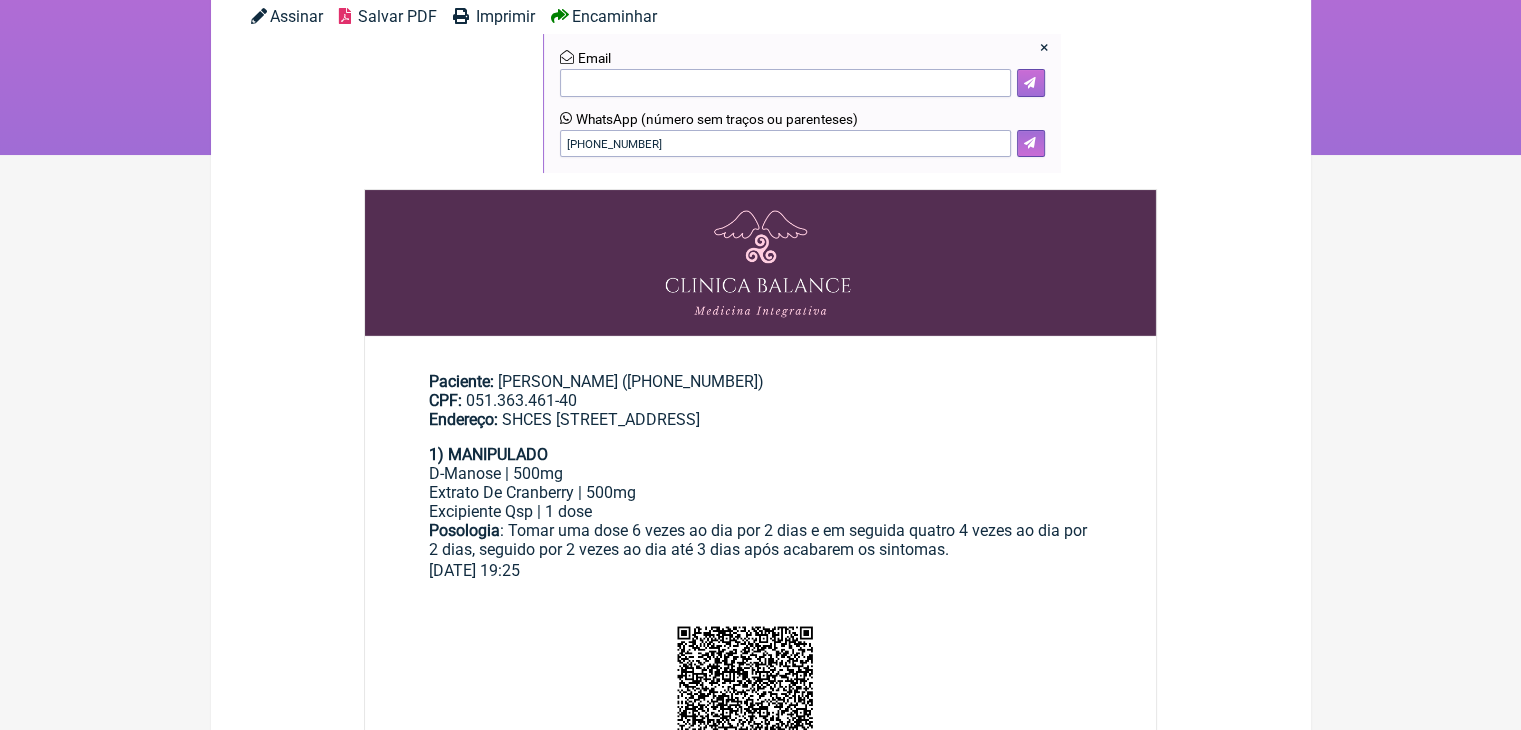 type 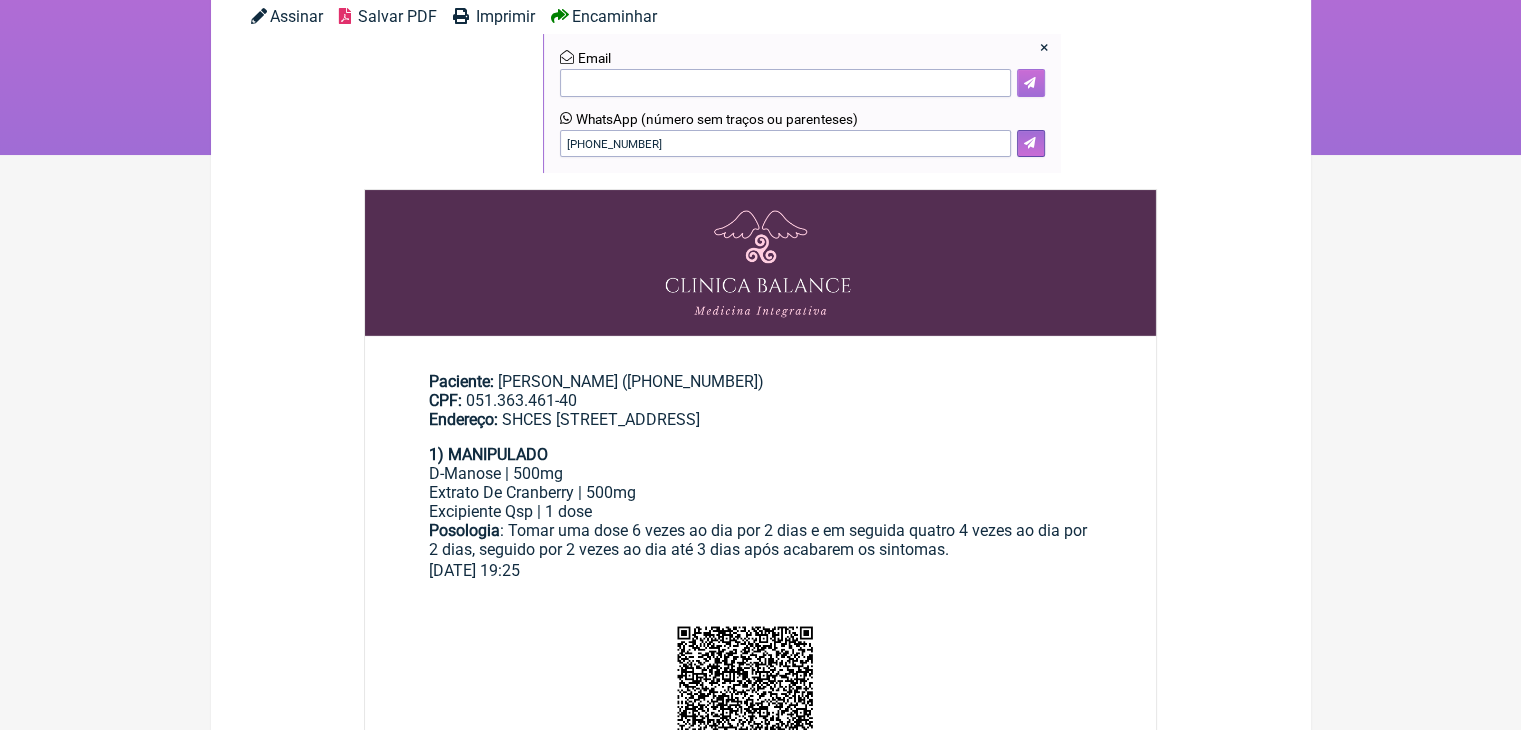 click at bounding box center [1030, 83] 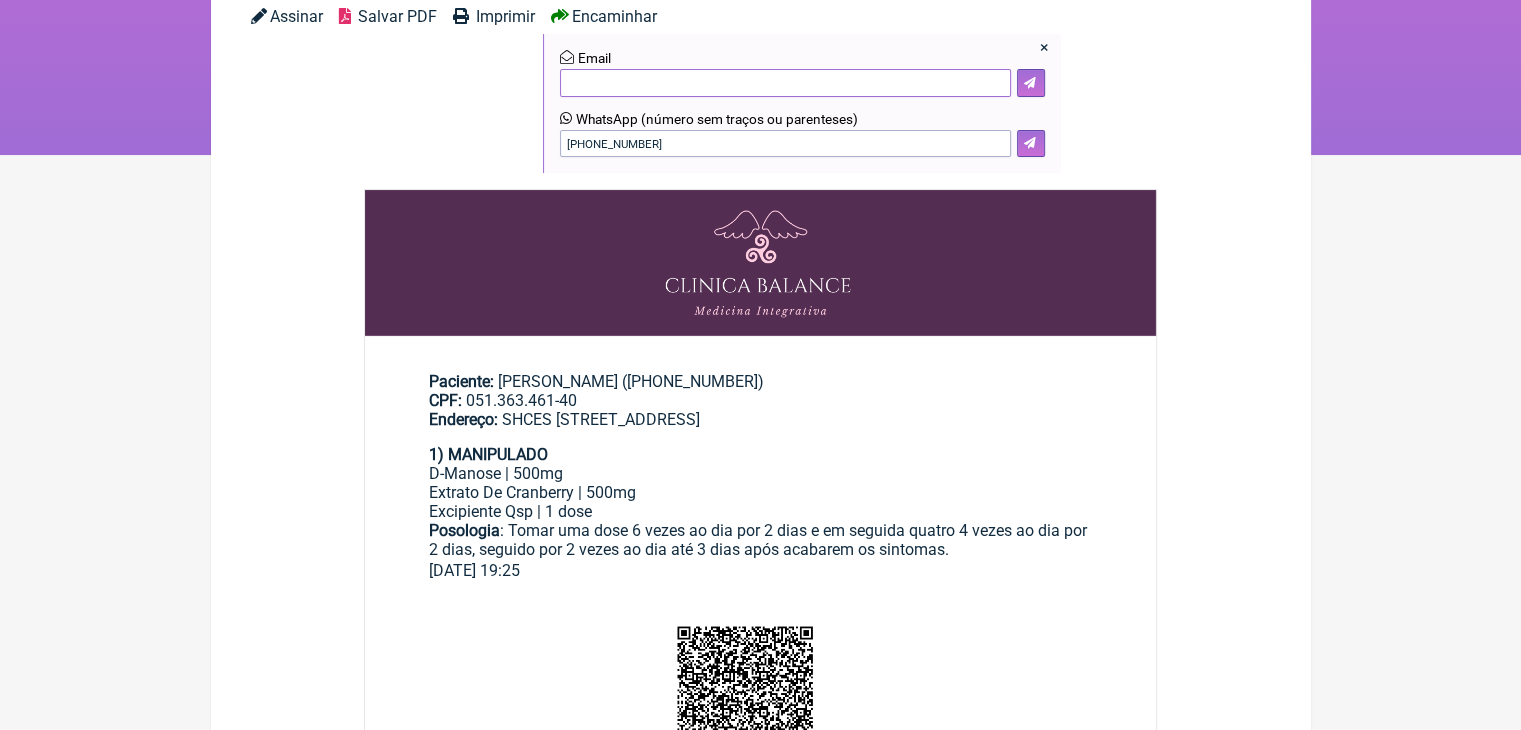 click at bounding box center [785, 83] 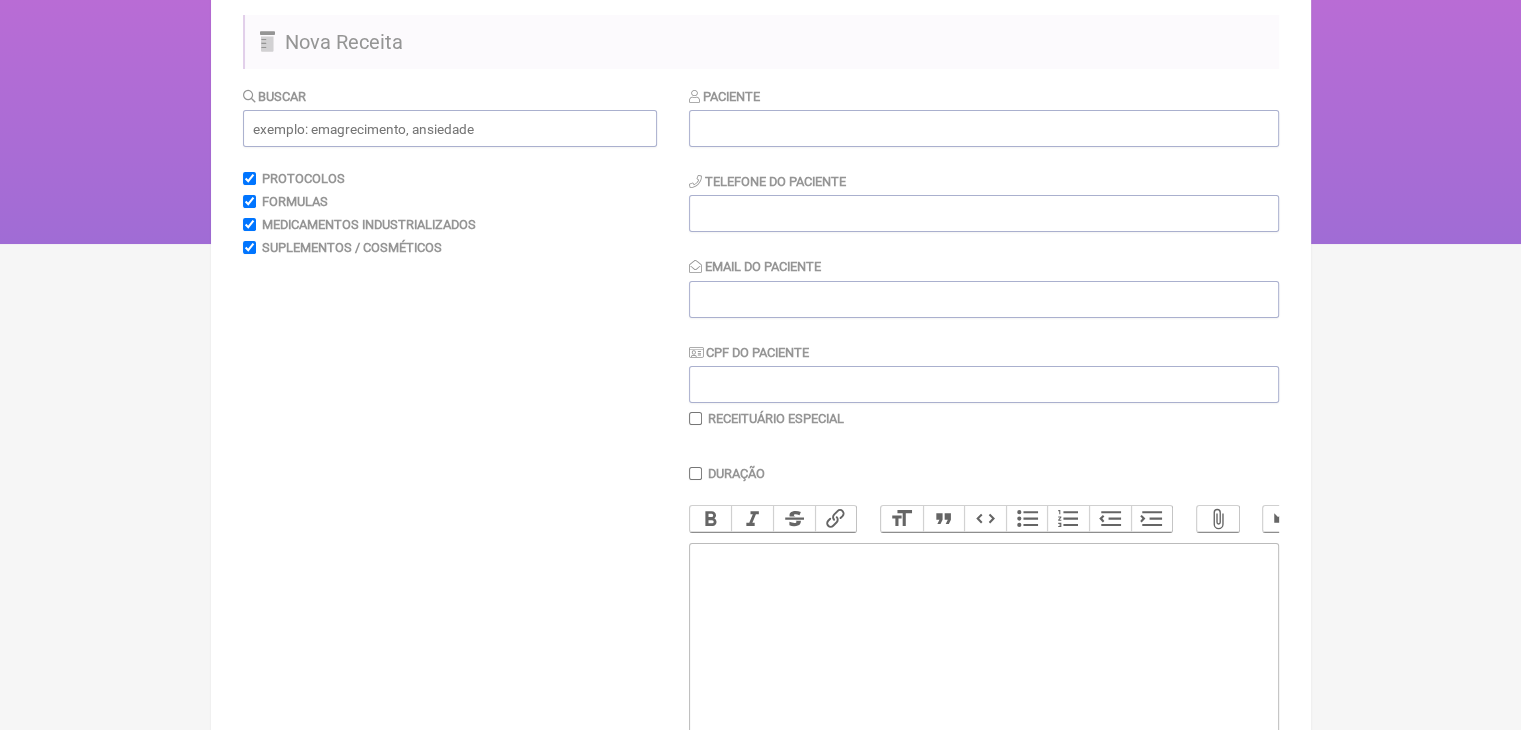 scroll, scrollTop: 0, scrollLeft: 0, axis: both 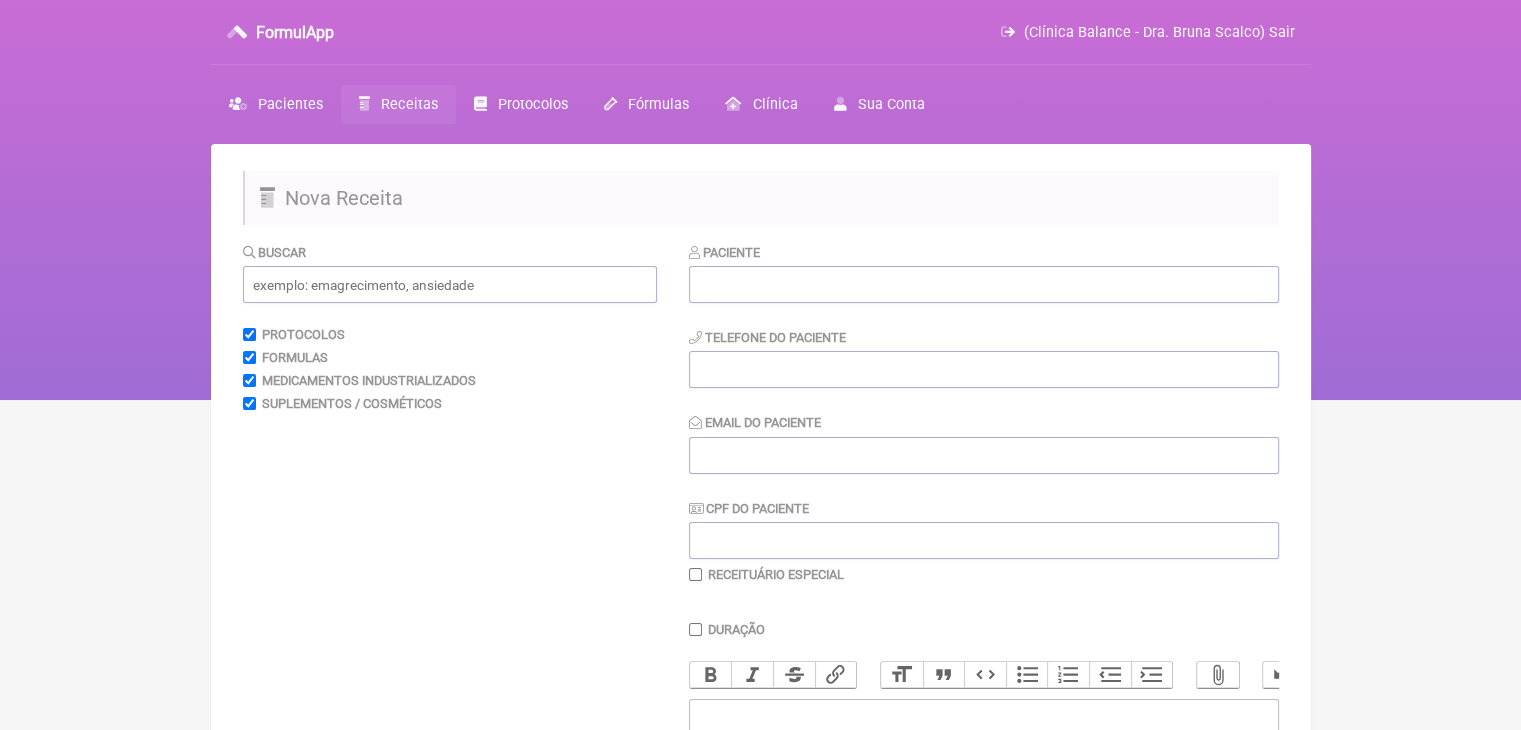 click on "Receitas" at bounding box center (398, 104) 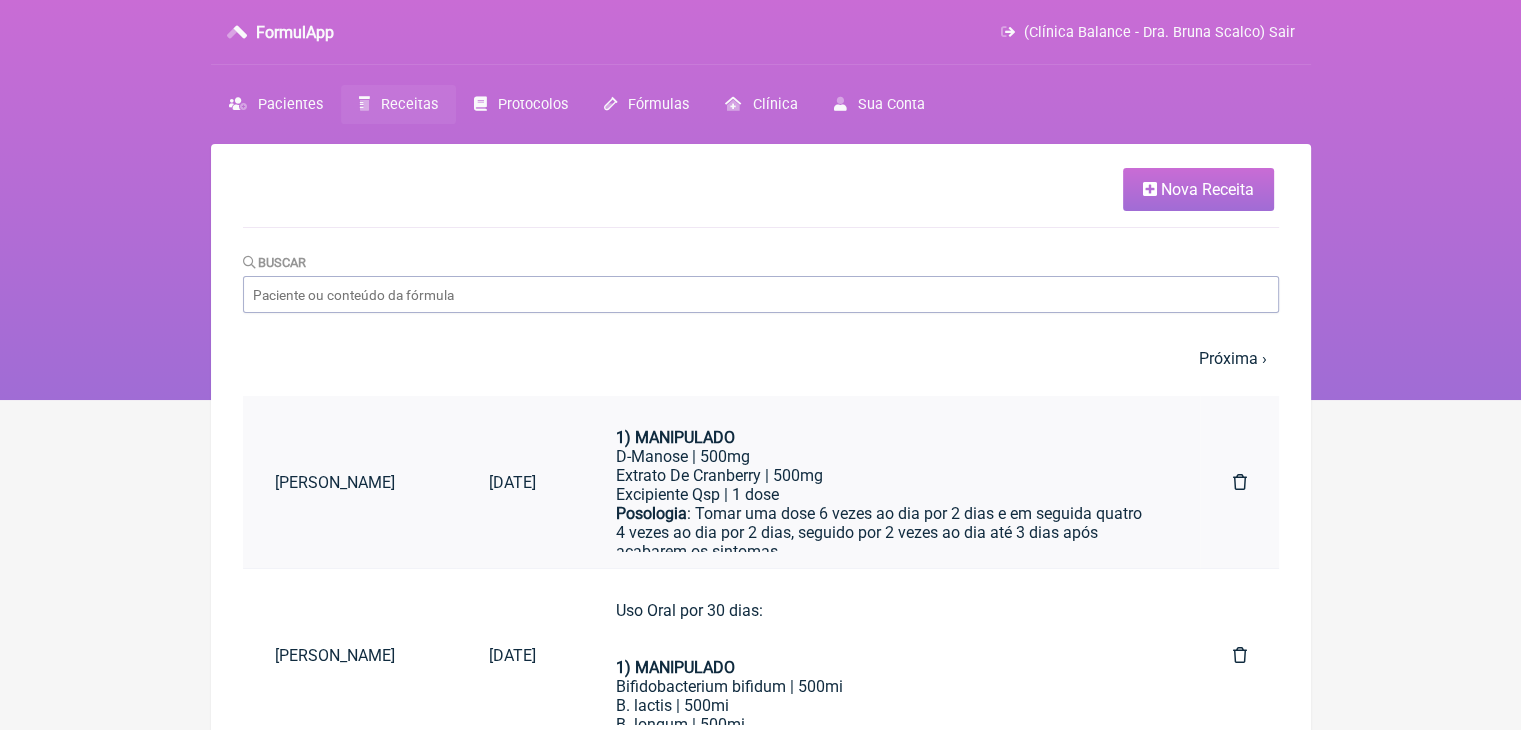 click on "D-Manose | 500mg" at bounding box center [883, 456] 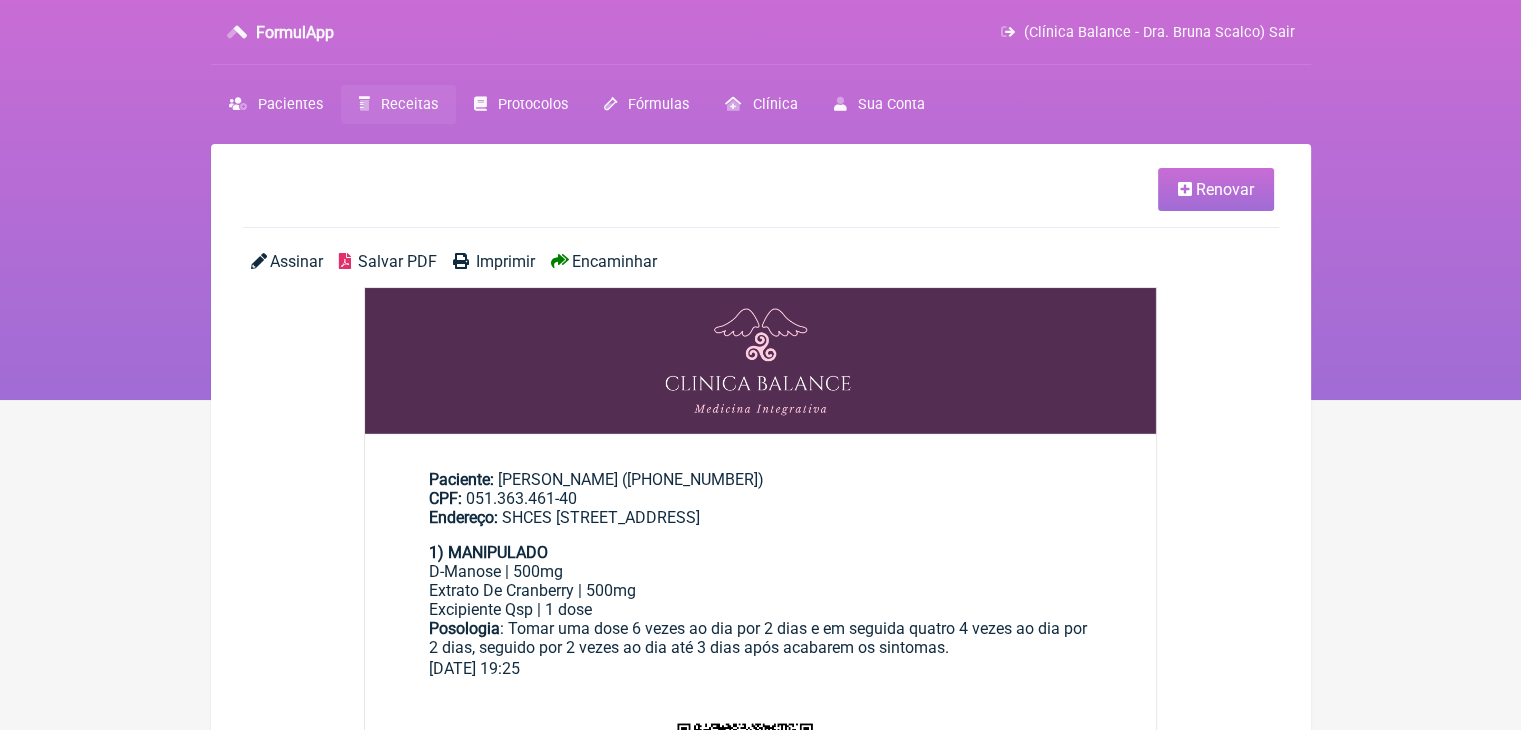click on "Encaminhar" at bounding box center (614, 261) 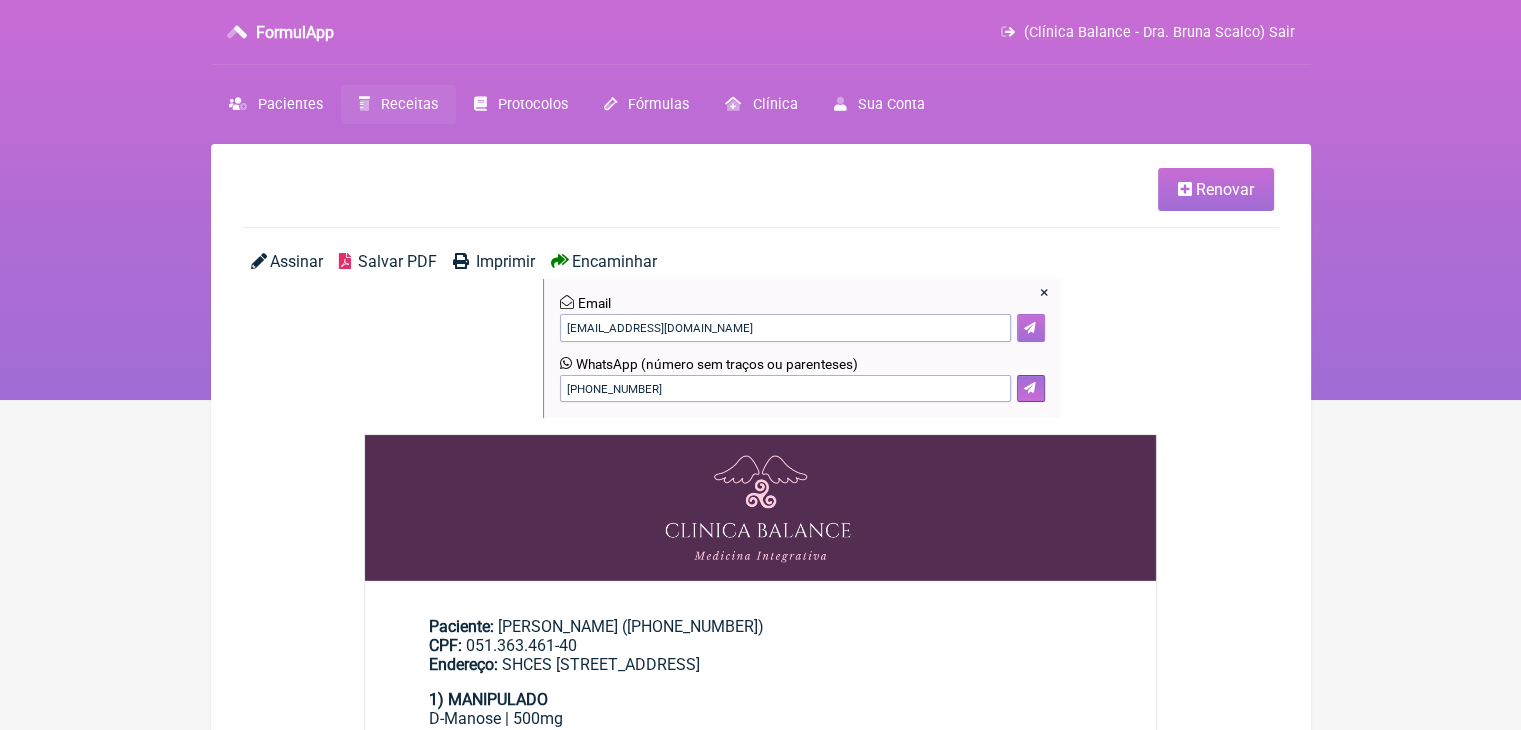 click at bounding box center [1031, 328] 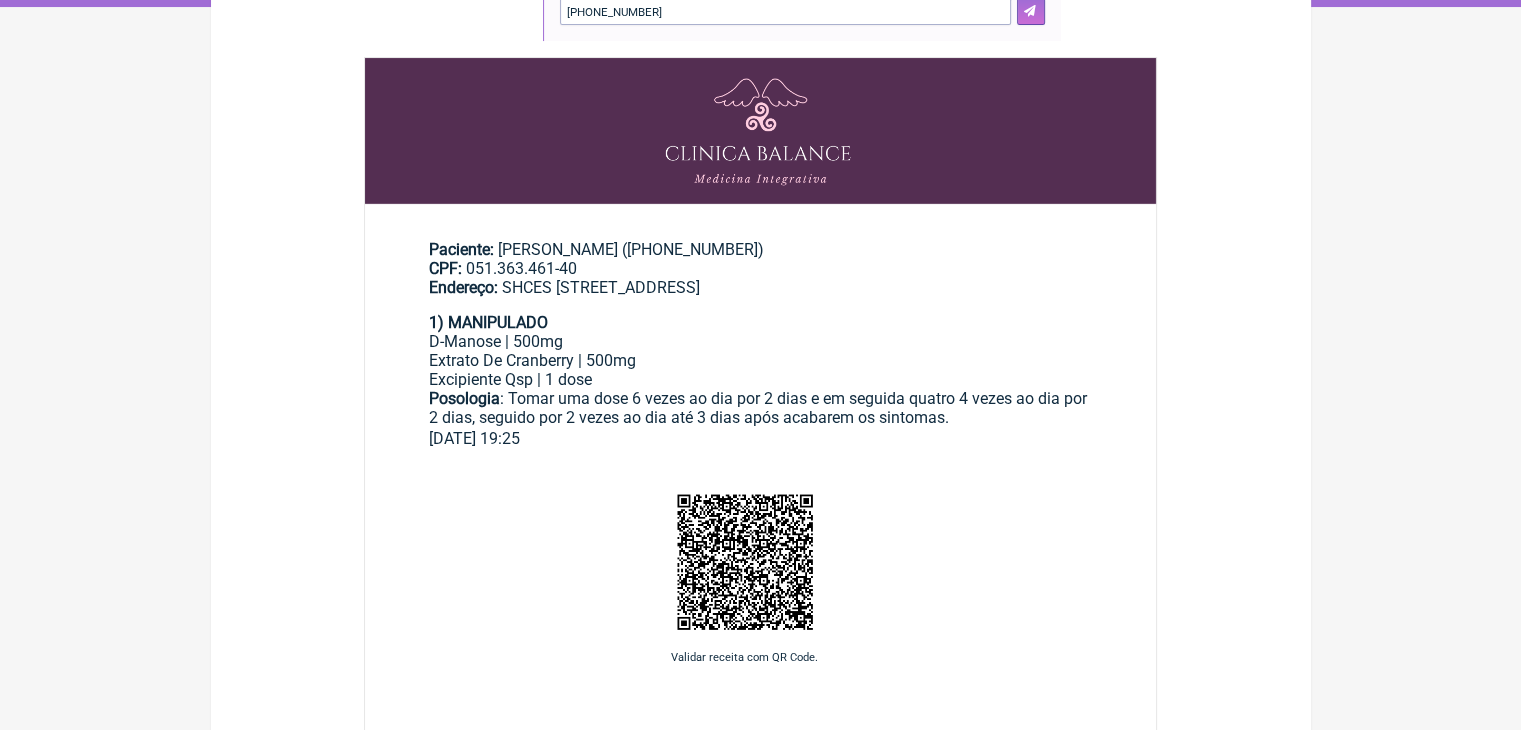 scroll, scrollTop: 468, scrollLeft: 0, axis: vertical 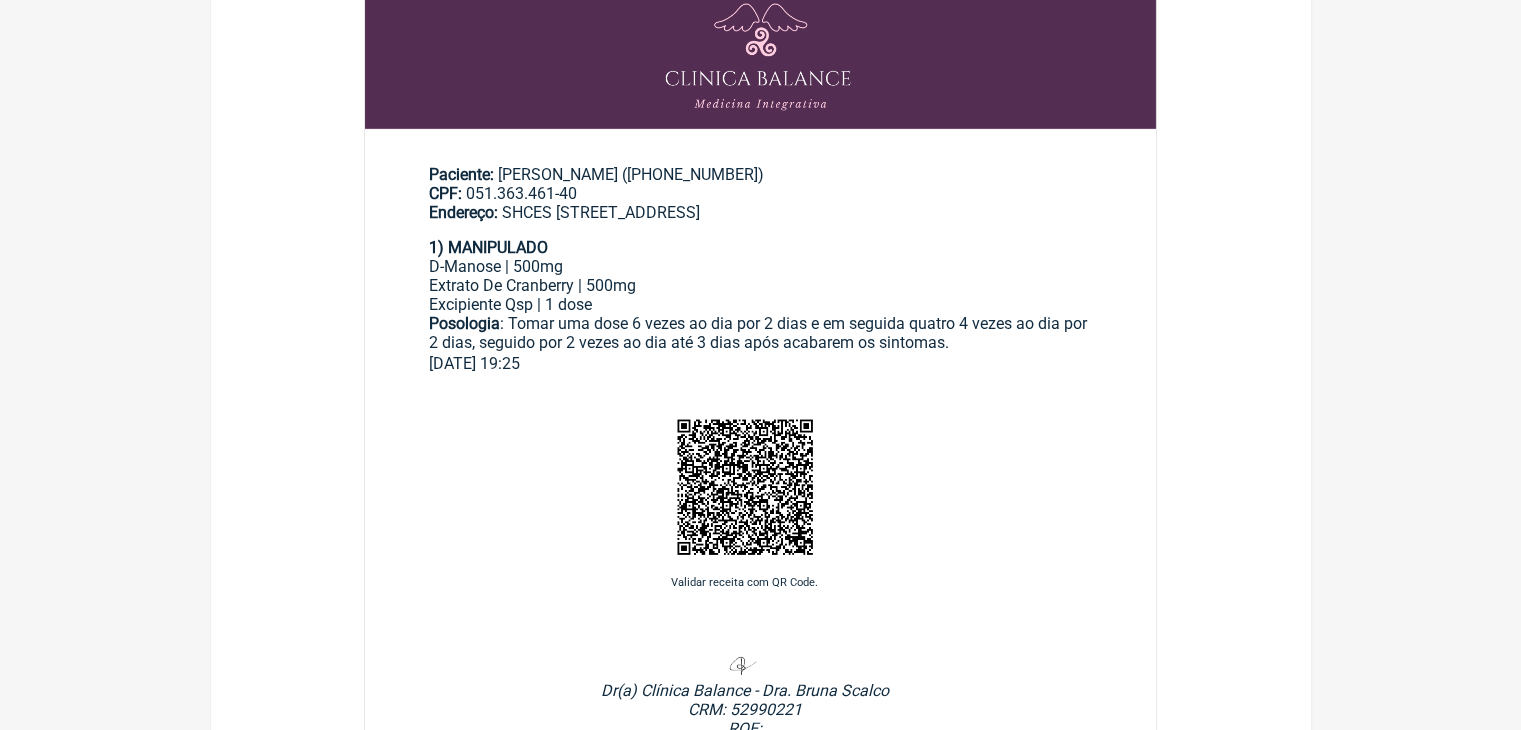 type 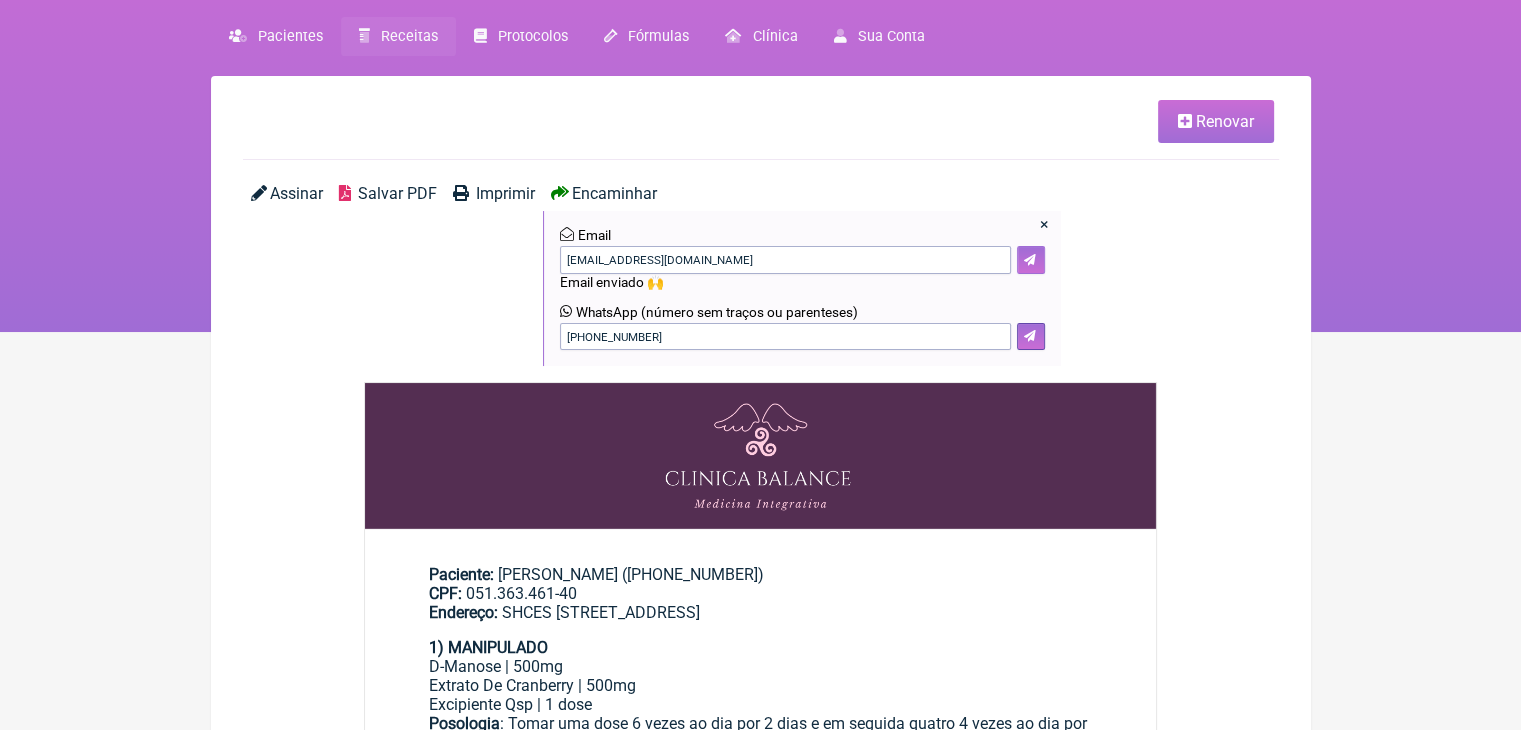 scroll, scrollTop: 0, scrollLeft: 0, axis: both 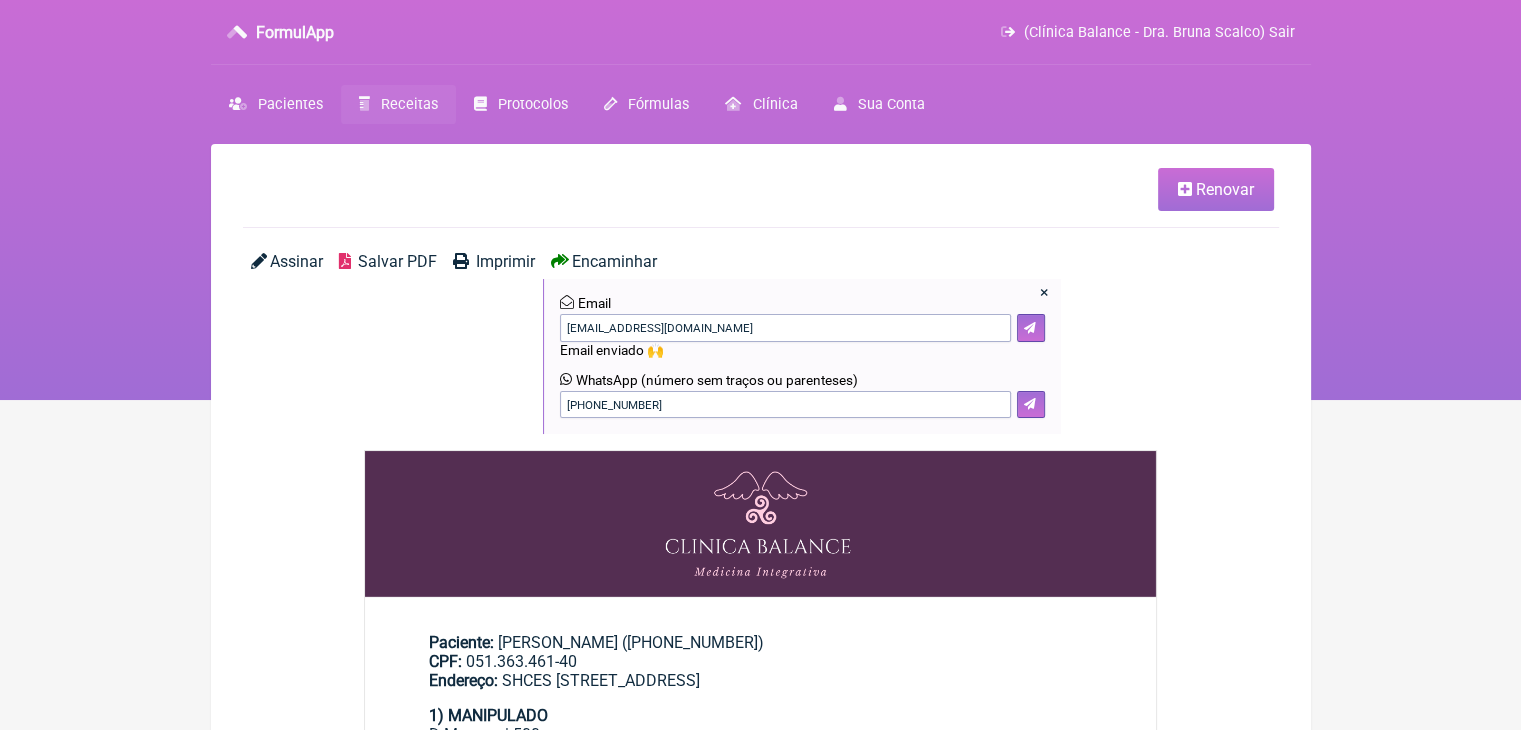 click on "Receitas" at bounding box center (409, 104) 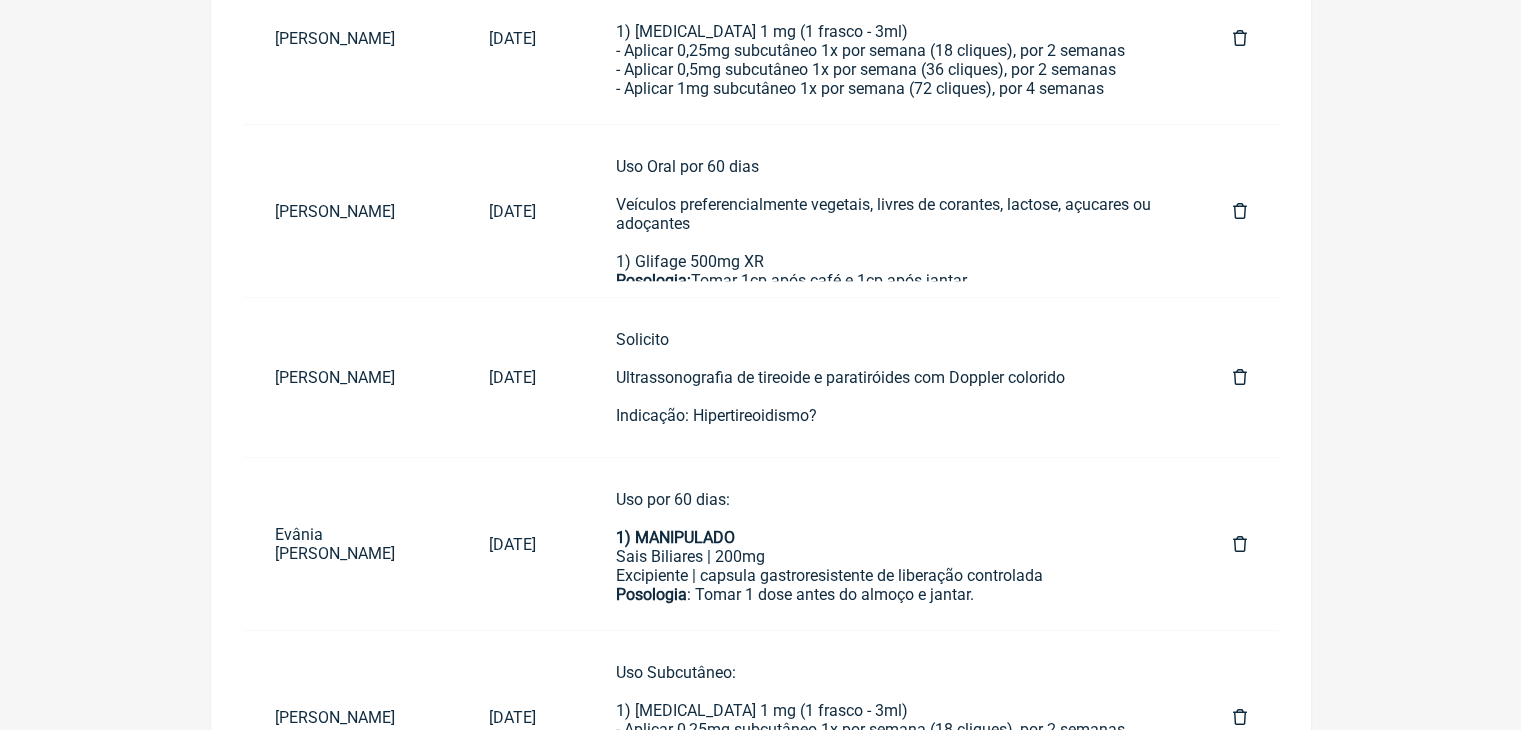 scroll, scrollTop: 793, scrollLeft: 0, axis: vertical 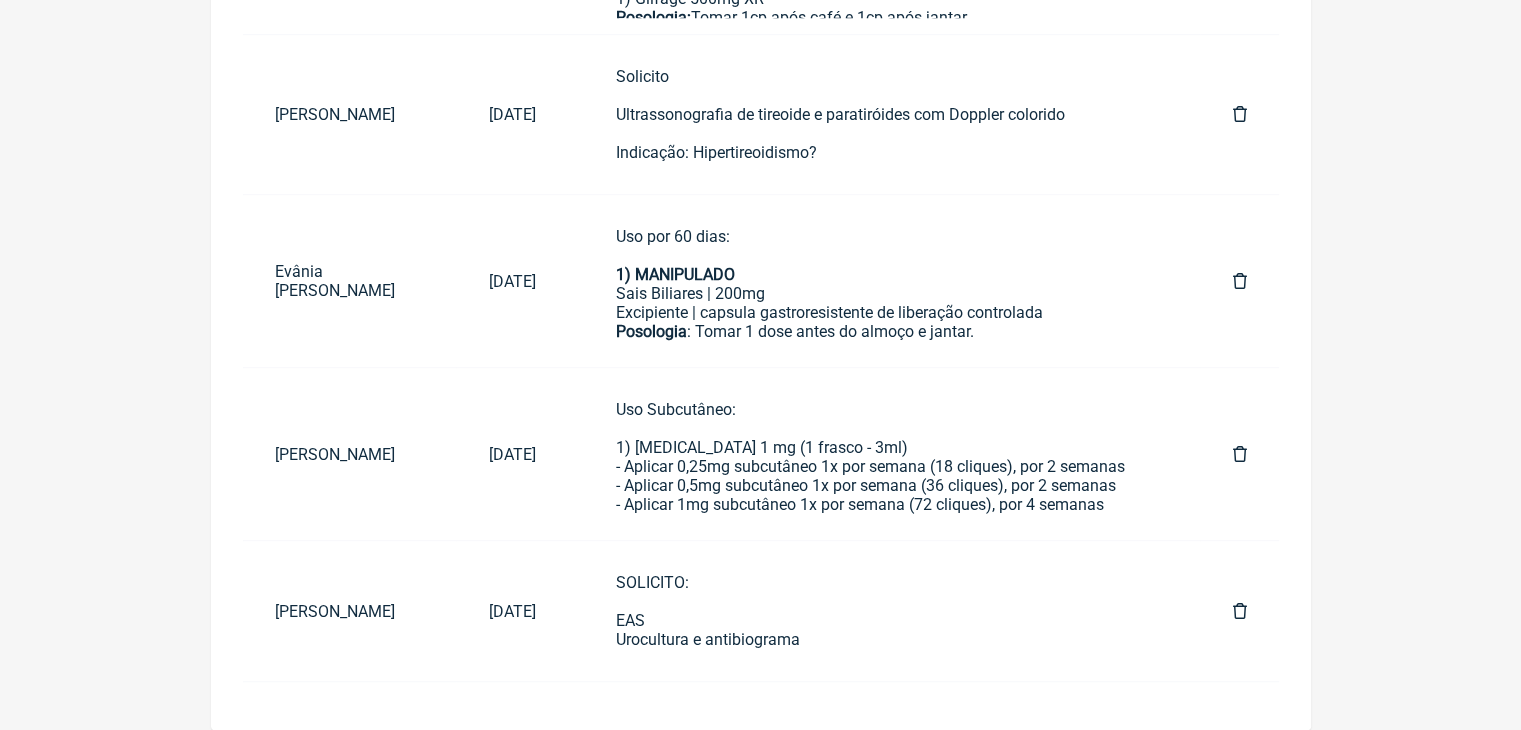 click on "SOLICITO: EAS  Urocultura e antibiograma" at bounding box center (883, 611) 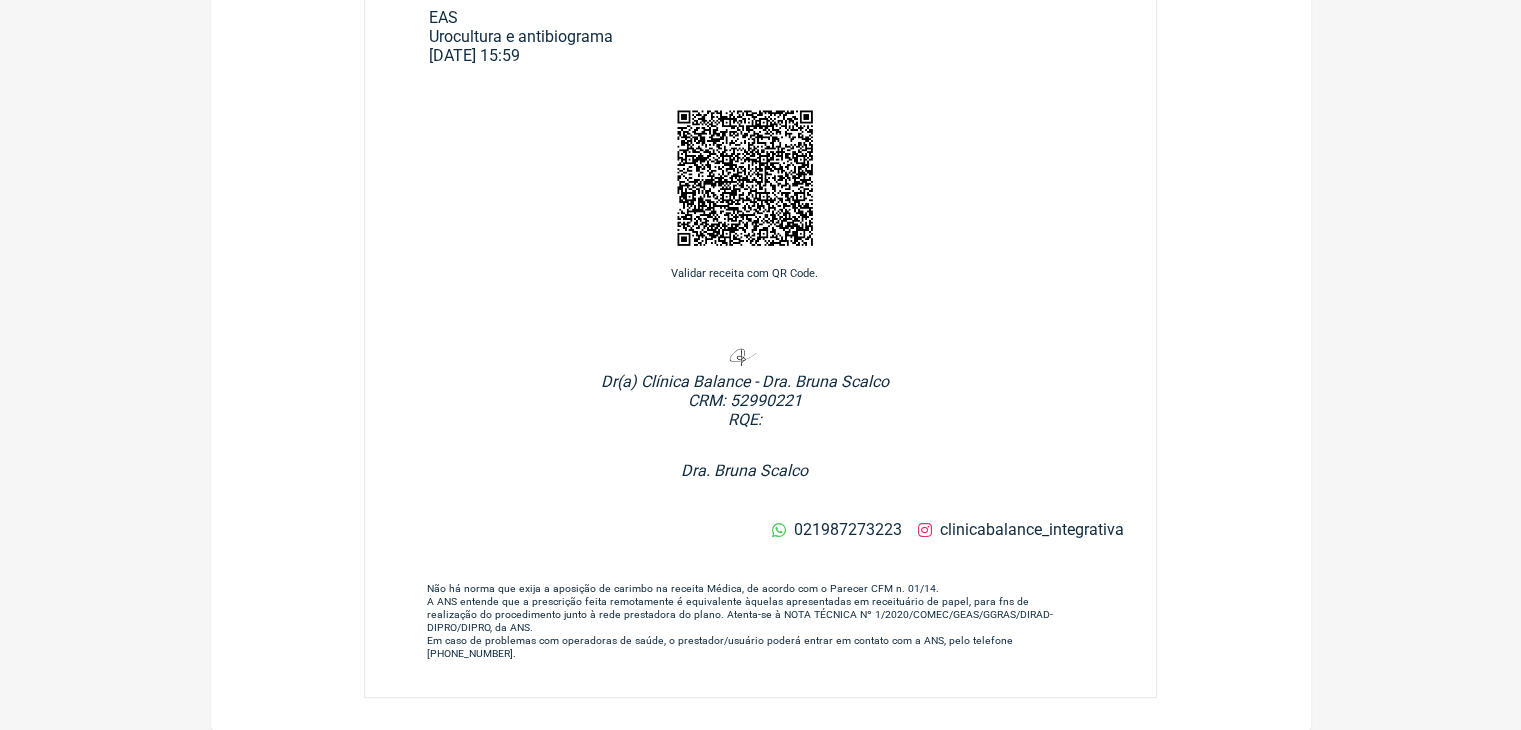 scroll, scrollTop: 0, scrollLeft: 0, axis: both 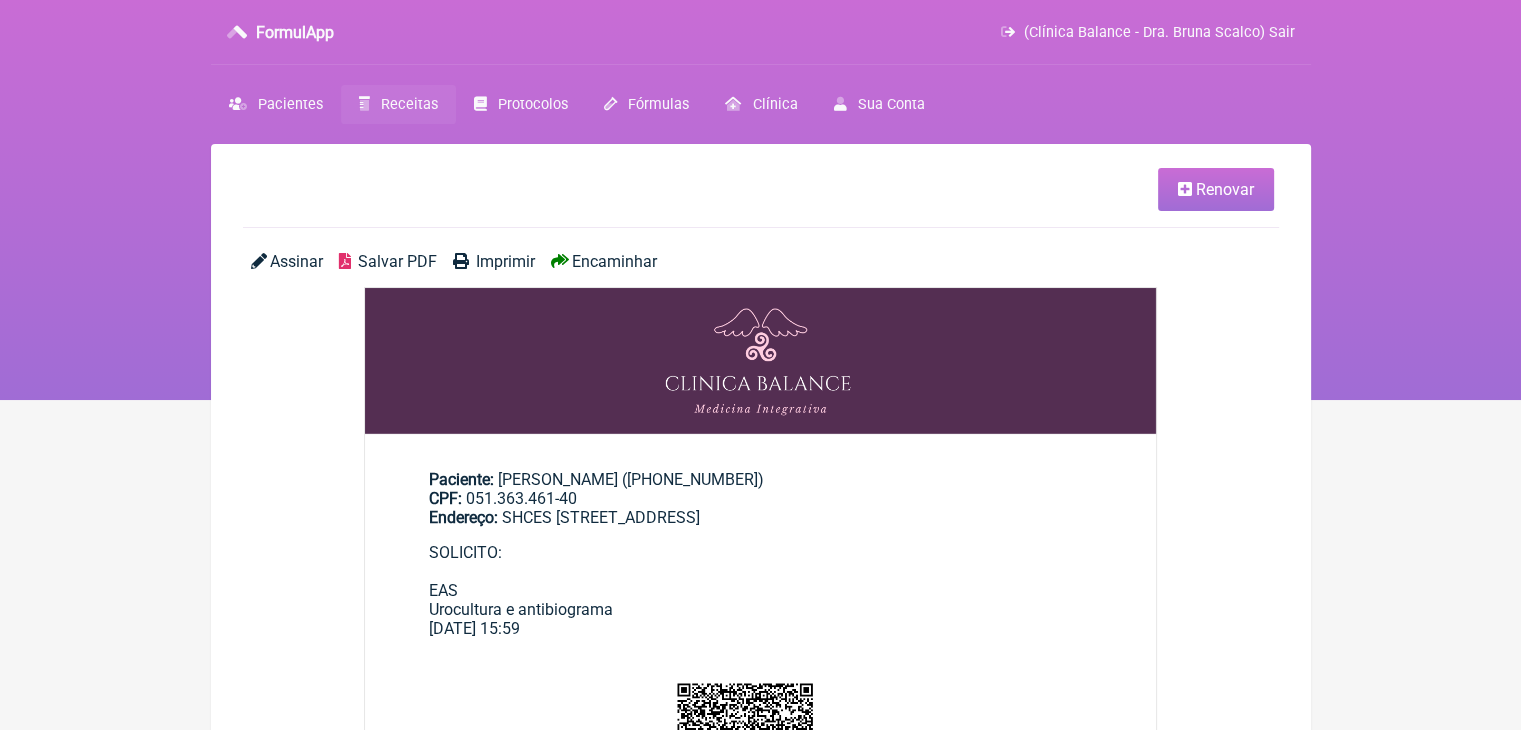 click on "Encaminhar" at bounding box center [614, 261] 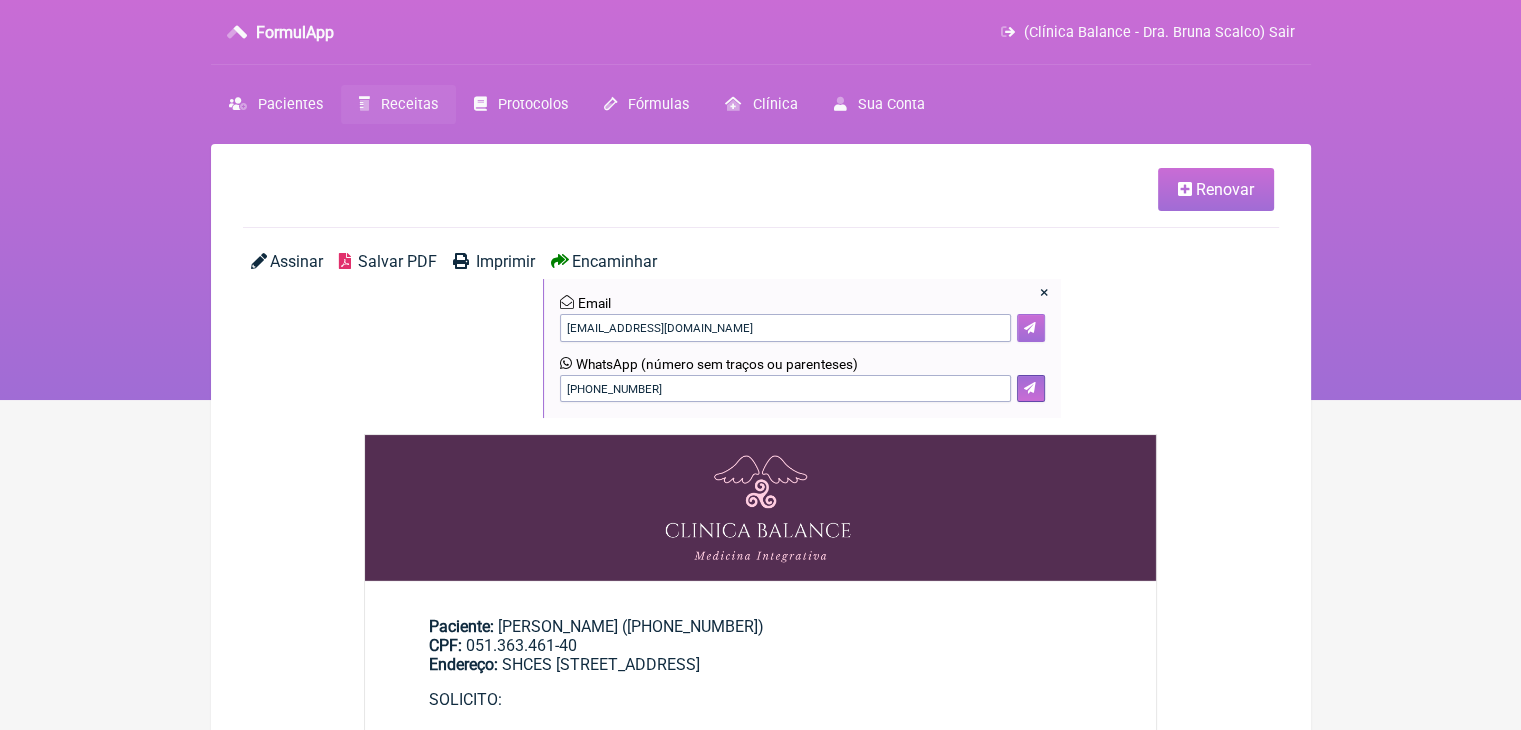 click at bounding box center (1030, 328) 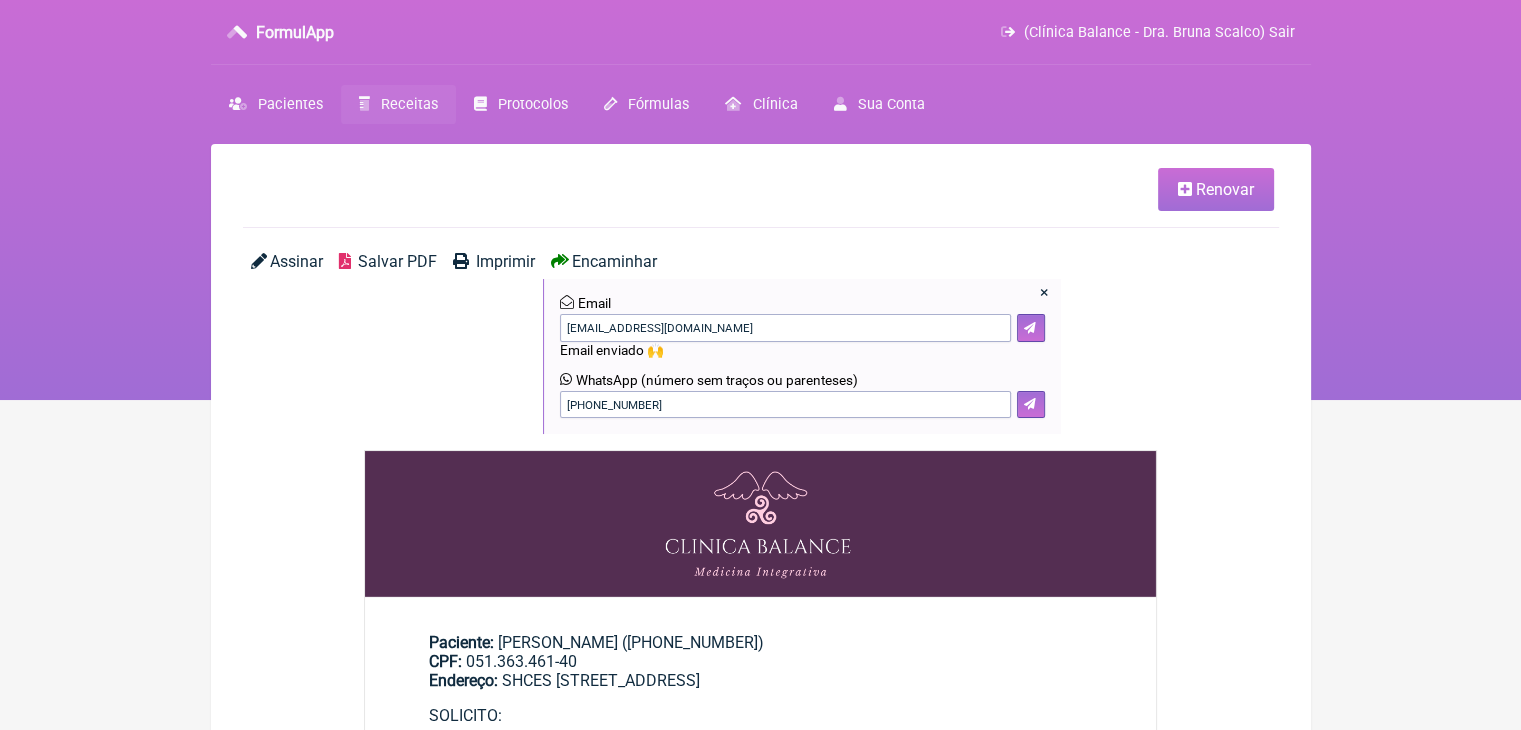 click on "Renovar
Assinar
Salvar PDF
Imprimir
Encaminhar × Email leticia2606.dornelas@gmail.com Email enviado 🙌 WhatsApp (número sem traços ou parenteses) (61) 99249-1915
Paciente:
Letícia Santos Dornelas ((61) 99249-1915)
CPF:
051.363.461-40
Endereço:
SHCES Quadra 703 Bloco D, apt - 206 - Cruzeiro Novo, , Brasília  - DF
SOLICITO: EAS  Urocultura e antibiograma
10/07/2025 15:59
Validar receita com QR Code.
Dr(a) Clínica Balance - Dra. Bruna Scalco
CRM: 52990221
RQE:
Dra. Bruna Scalco" at bounding box center (761, 805) 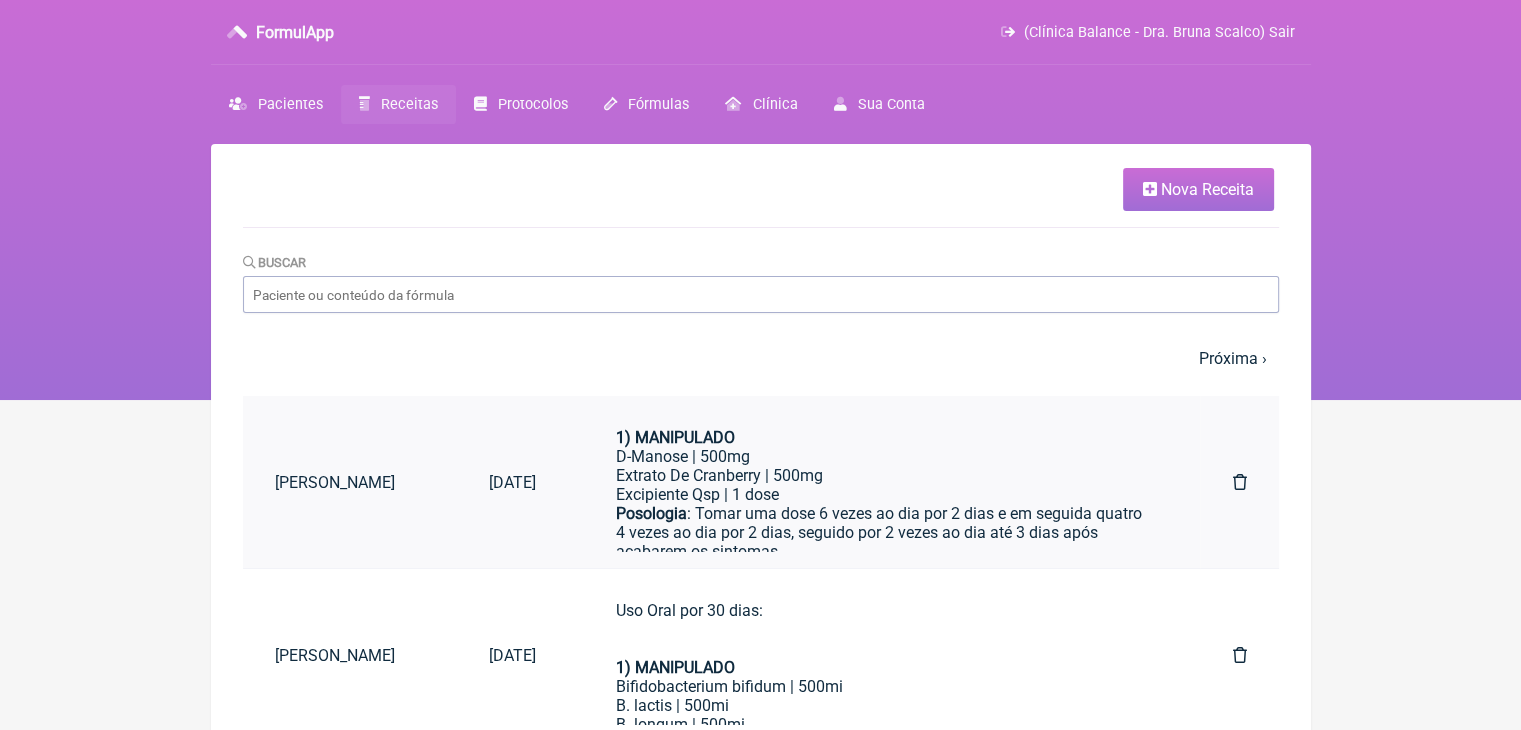 click on "Extrato De Cranberry | 500mg" at bounding box center [883, 475] 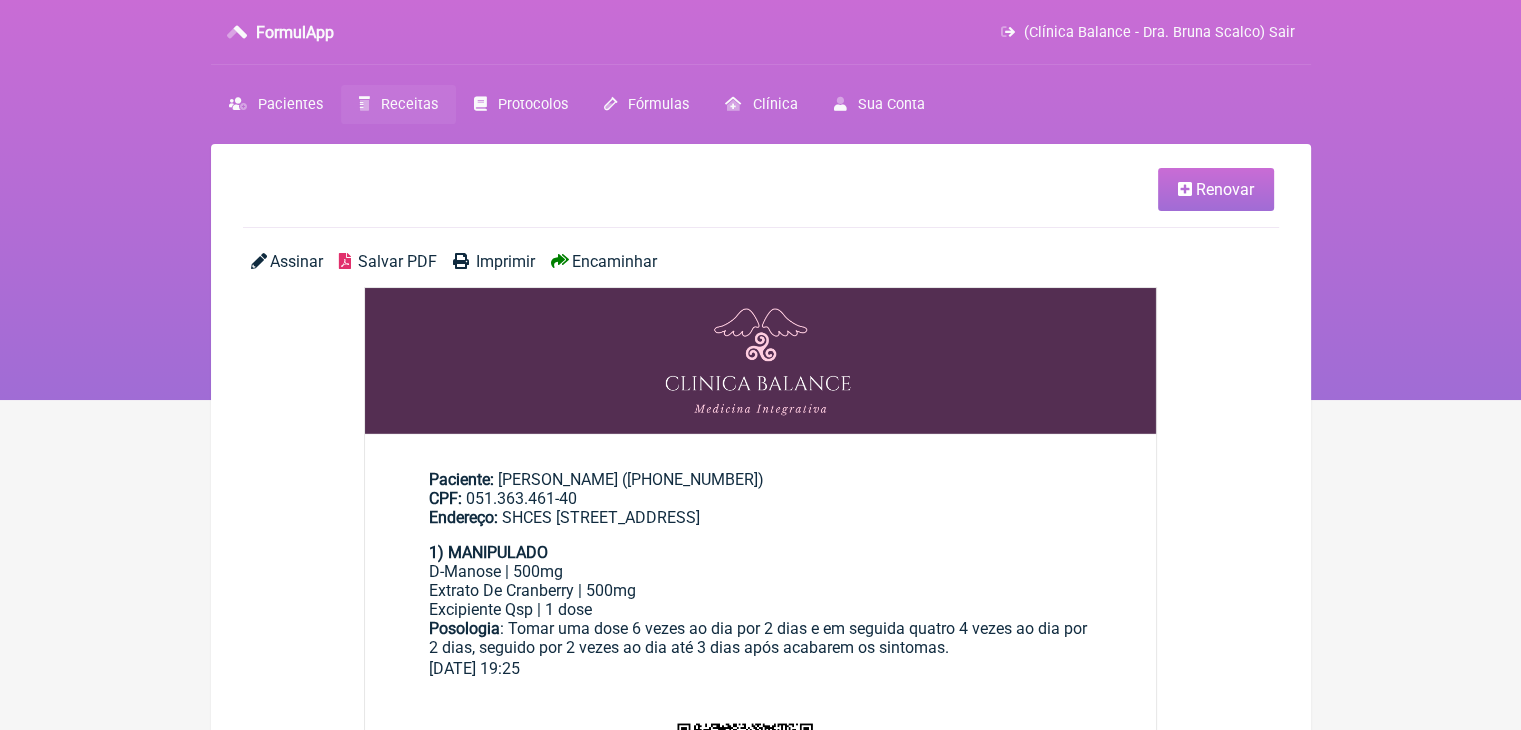 click on "Encaminhar" at bounding box center (614, 261) 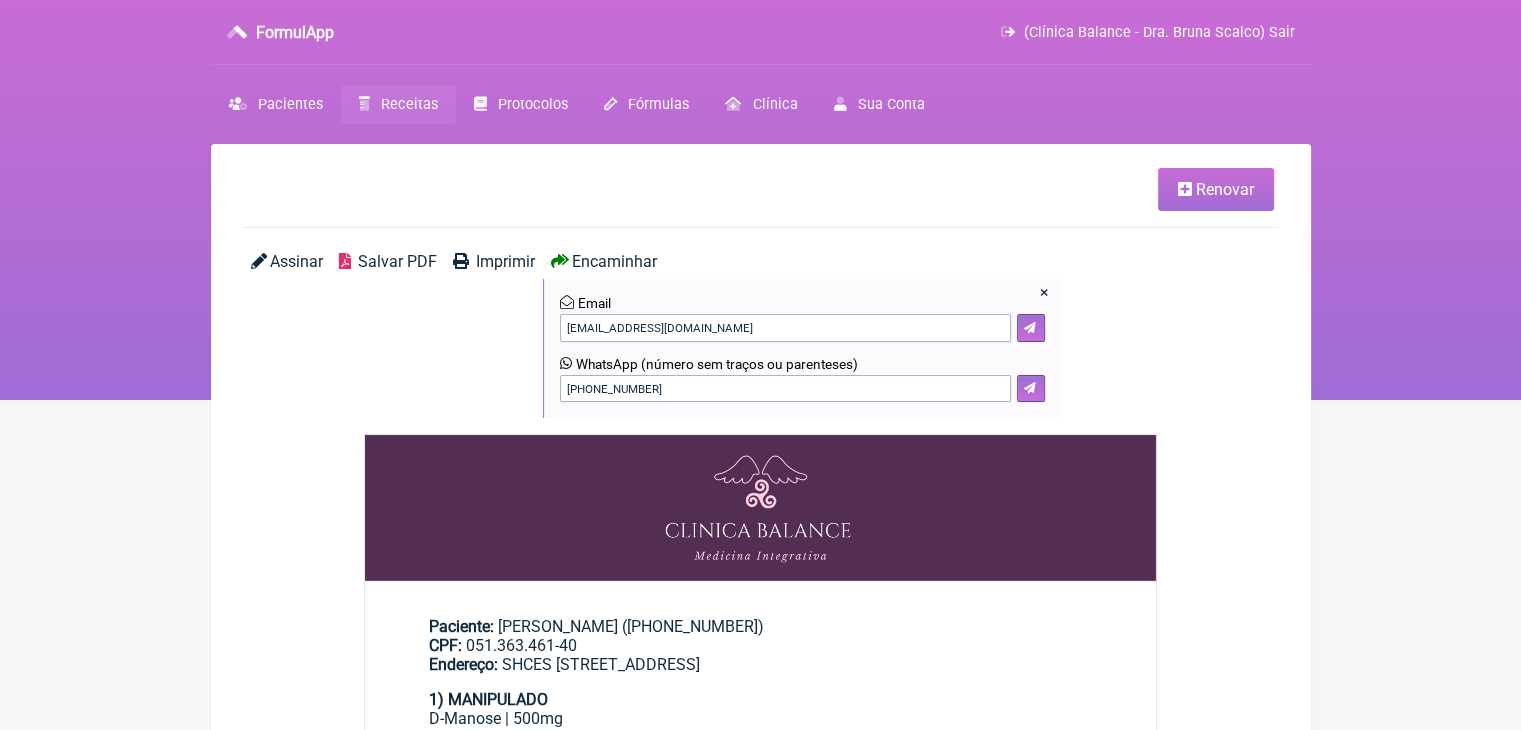 click on "Receitas" at bounding box center (398, 104) 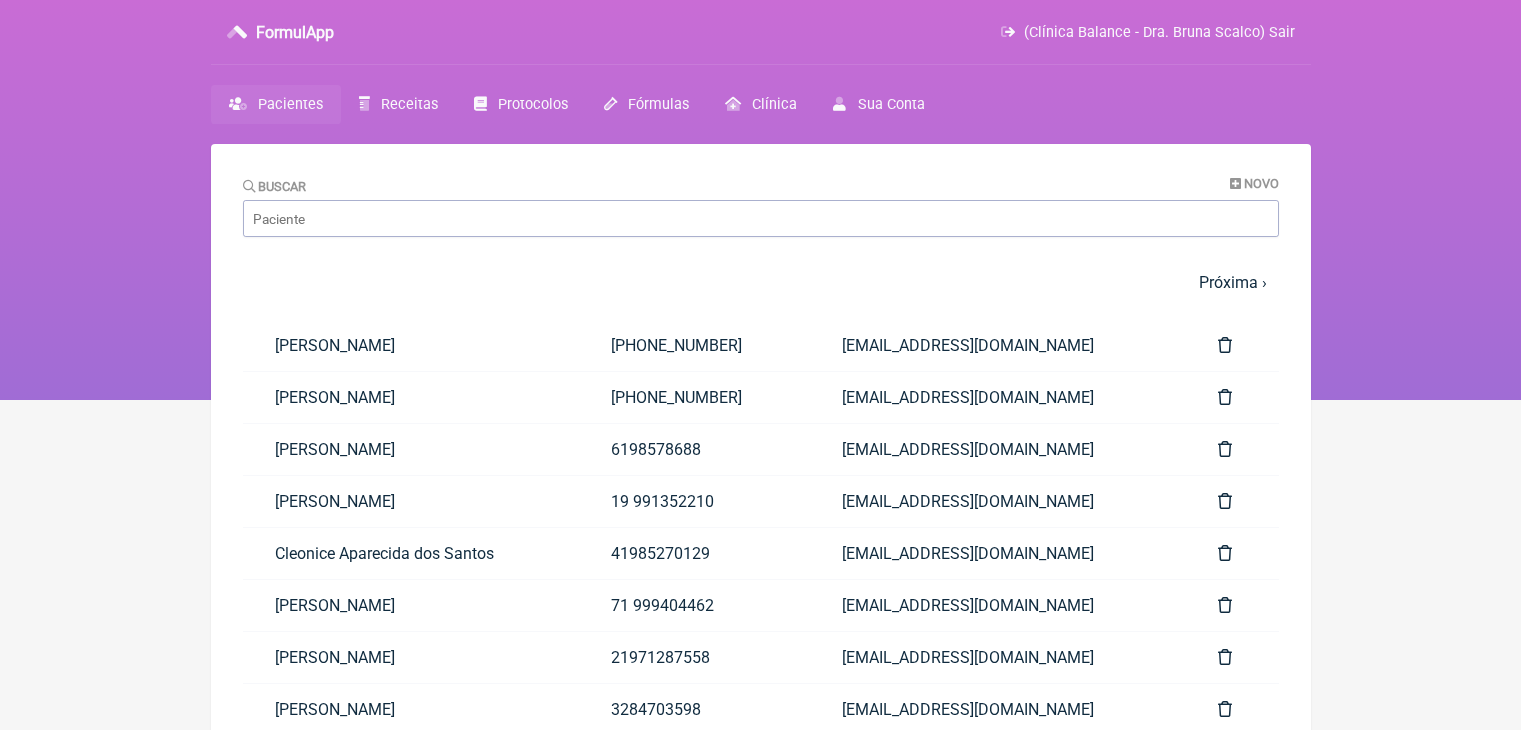 scroll, scrollTop: 0, scrollLeft: 0, axis: both 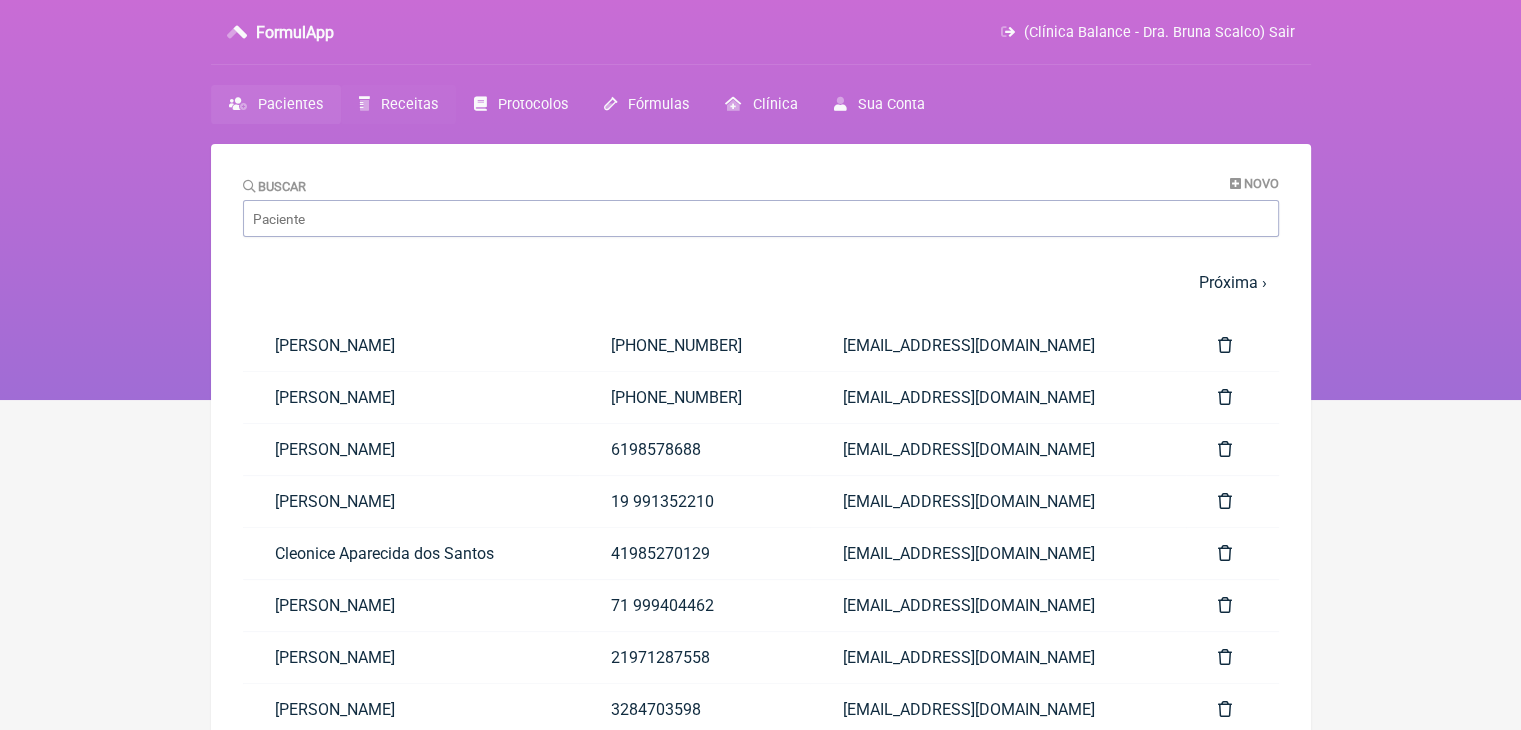 click on "Receitas" at bounding box center [409, 104] 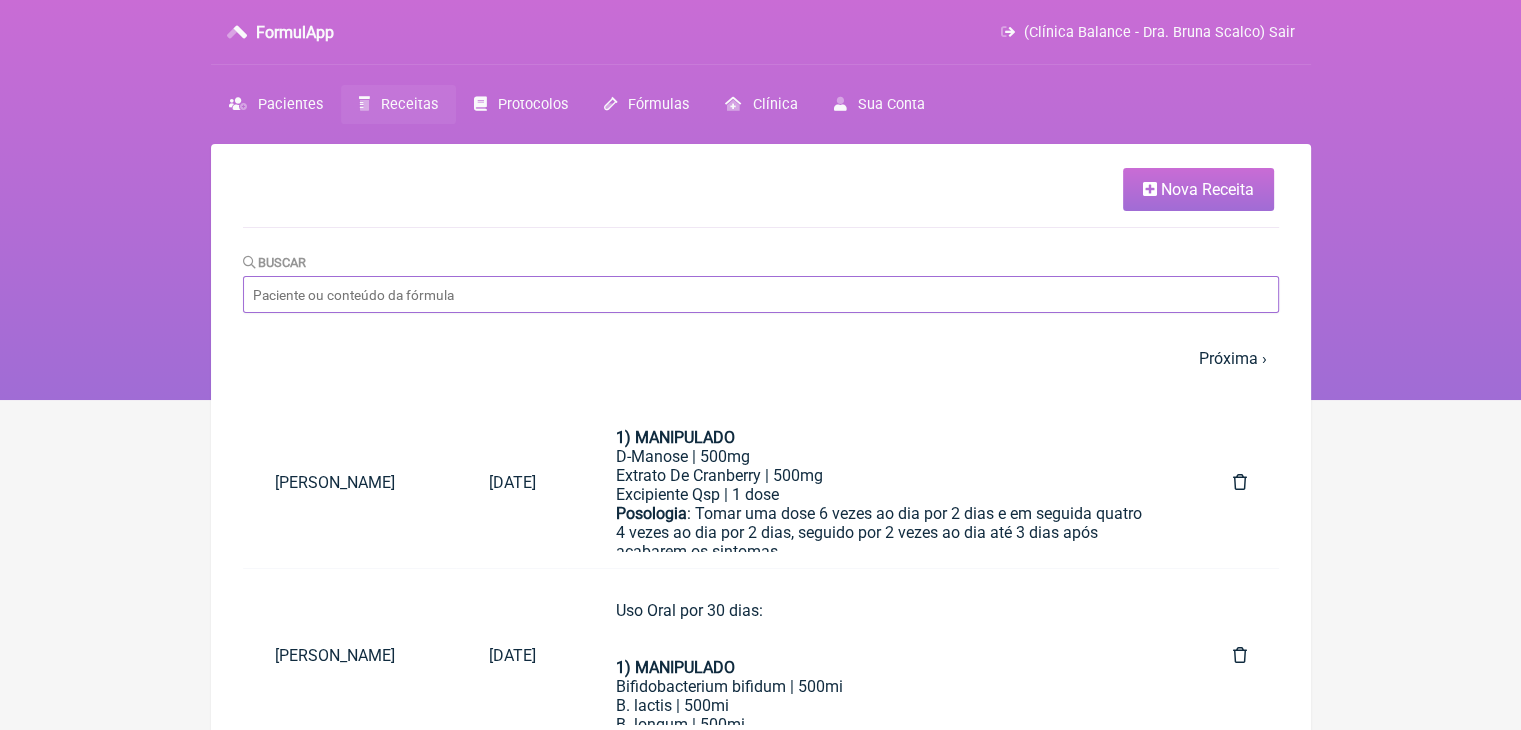 click on "Buscar" at bounding box center [761, 294] 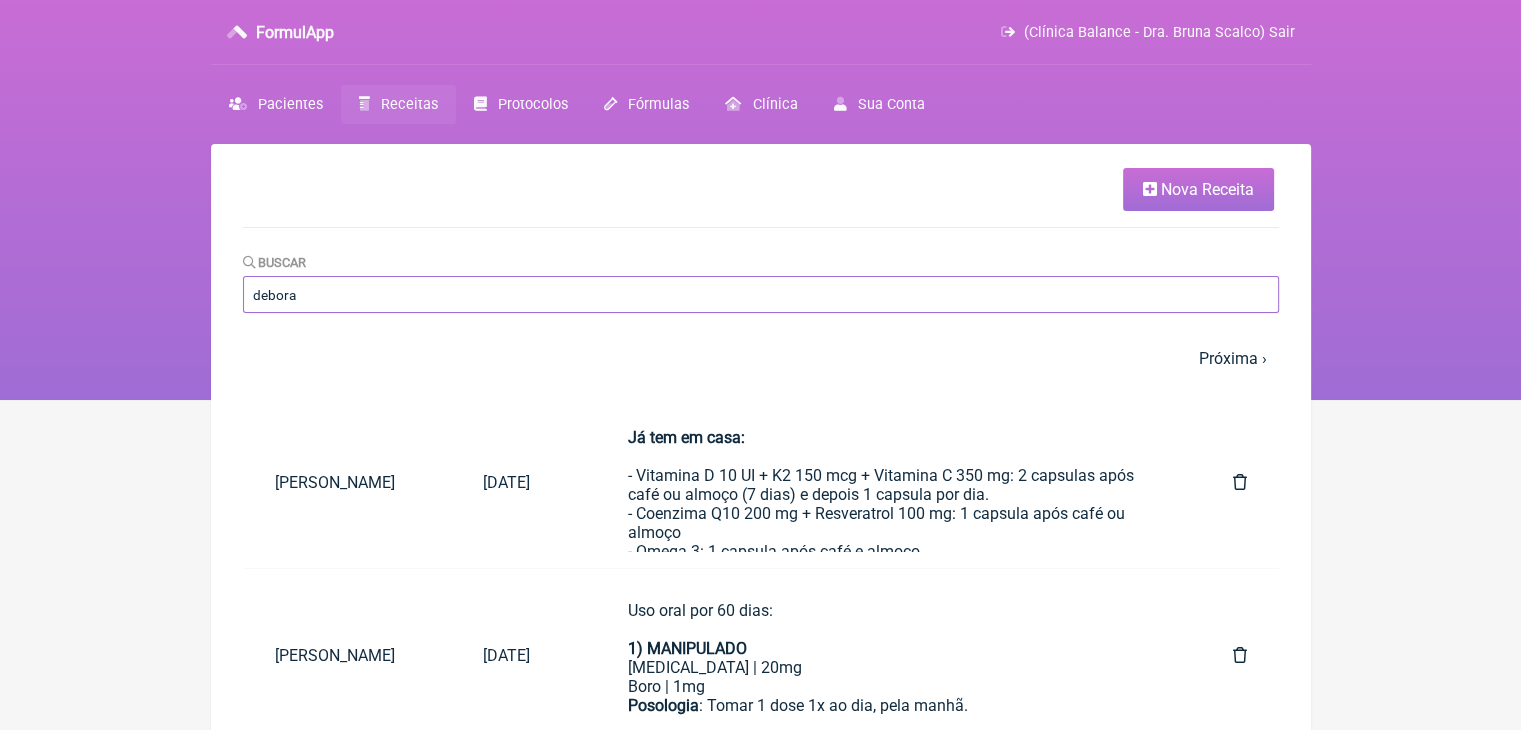 type on "debora" 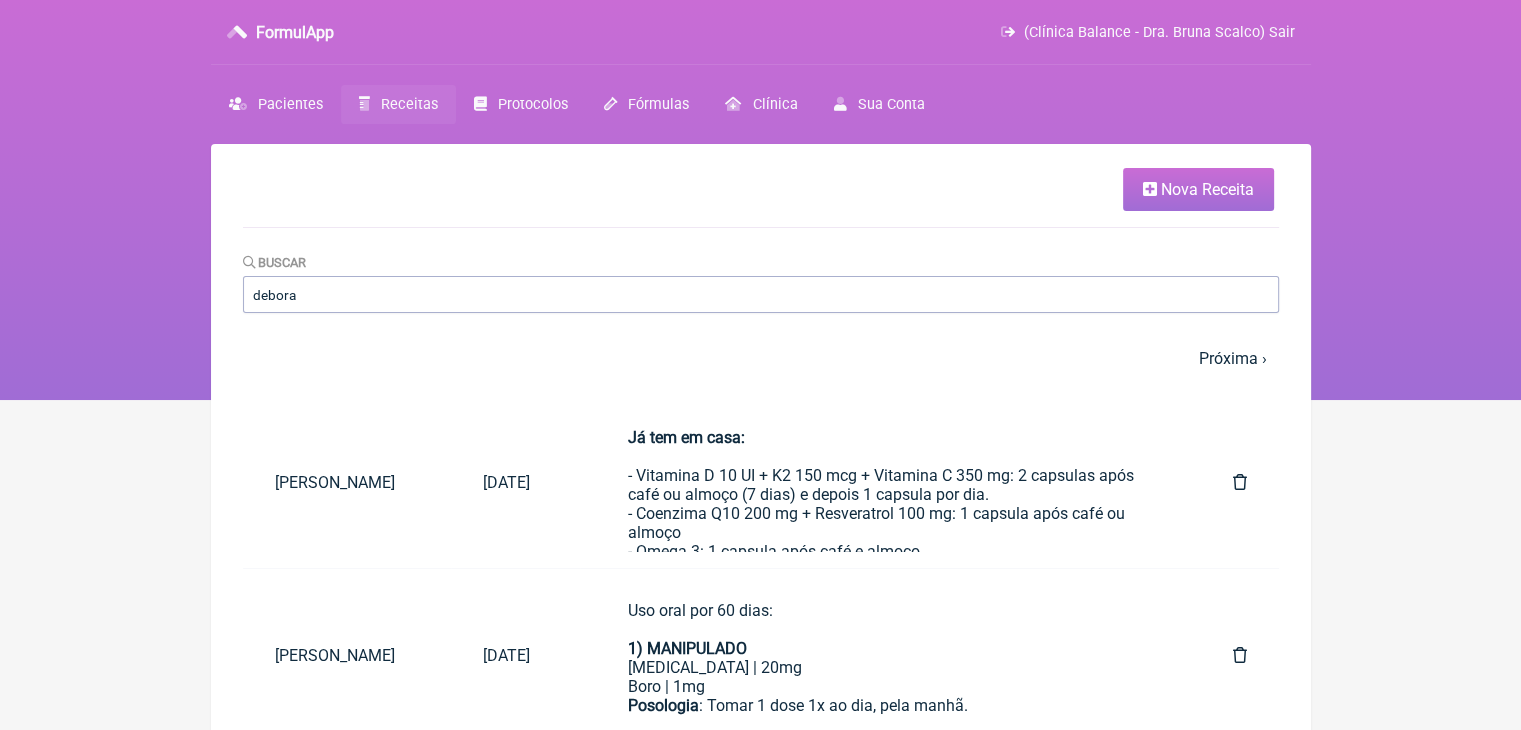 click on "FormulApp
(Clínica Balance - Dra. Bruna Scalco) Sair
[GEOGRAPHIC_DATA]
Receitas
Protocolos
Fórmulas
[GEOGRAPHIC_DATA]
Sua Conta
Nova Receita
[GEOGRAPHIC_DATA]
[GEOGRAPHIC_DATA]
1
2
3
4
5
…
Próxima ›
Última »
Paciente
Data
Formulas" at bounding box center [760, 200] 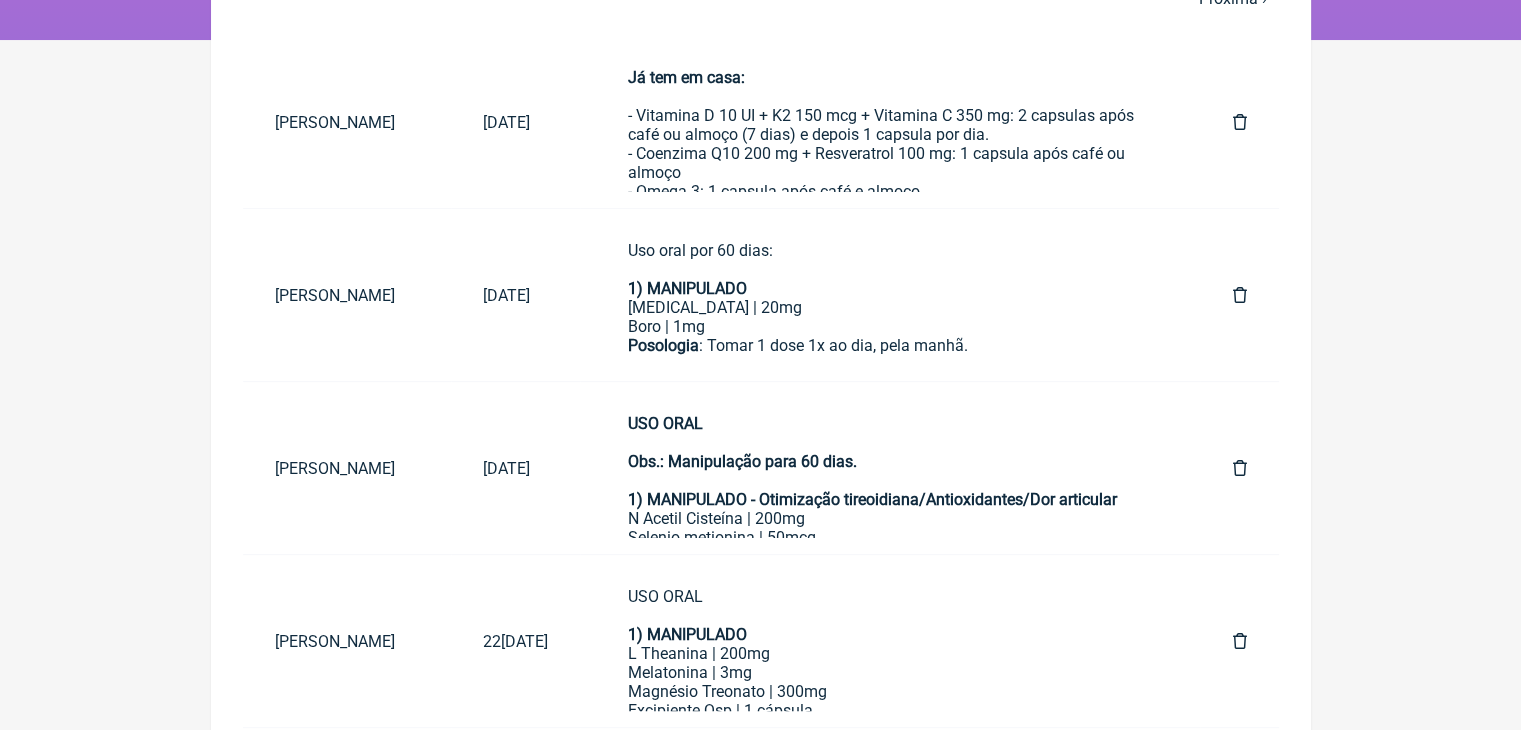 scroll, scrollTop: 280, scrollLeft: 0, axis: vertical 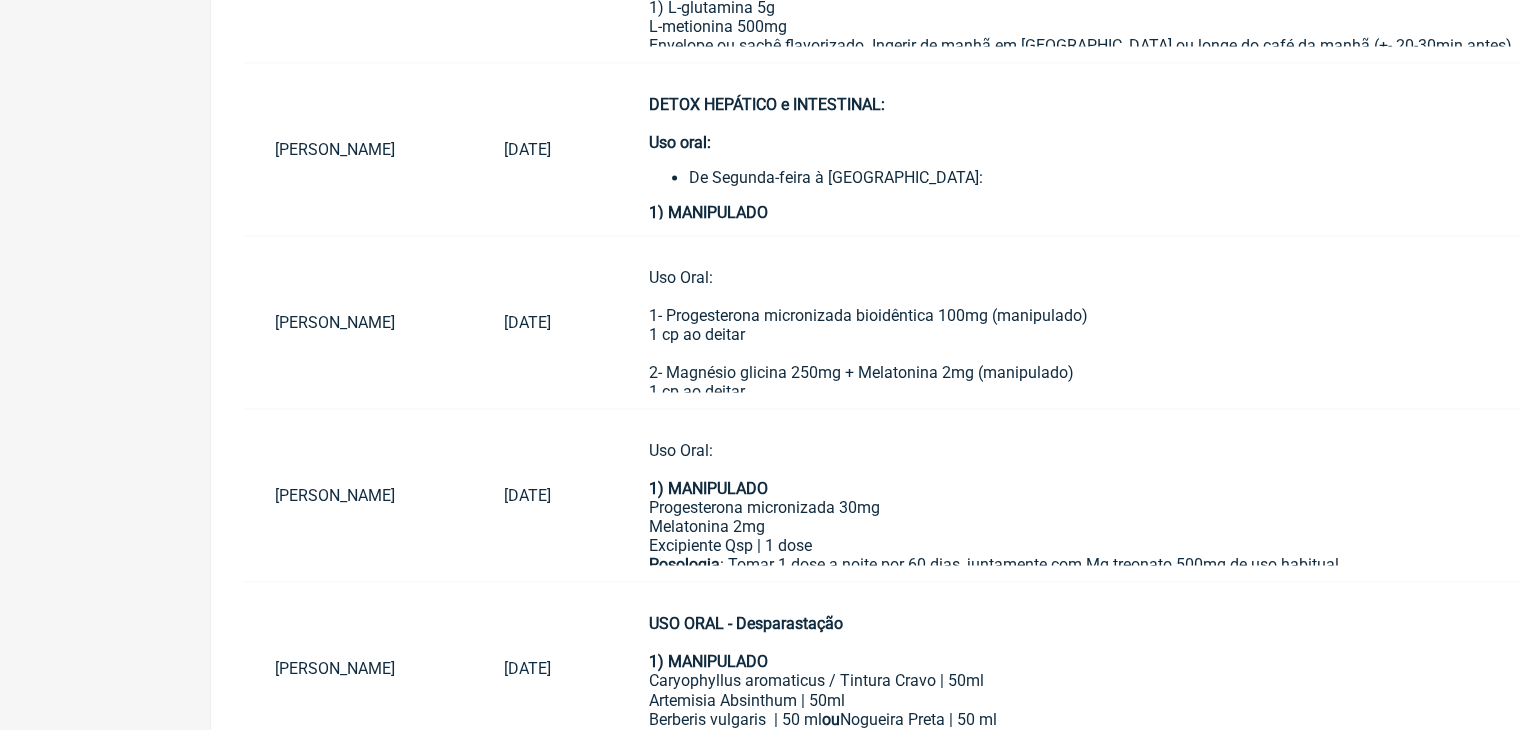 click on "De Segunda-feira à [GEOGRAPHIC_DATA]:" at bounding box center (1320, 177) 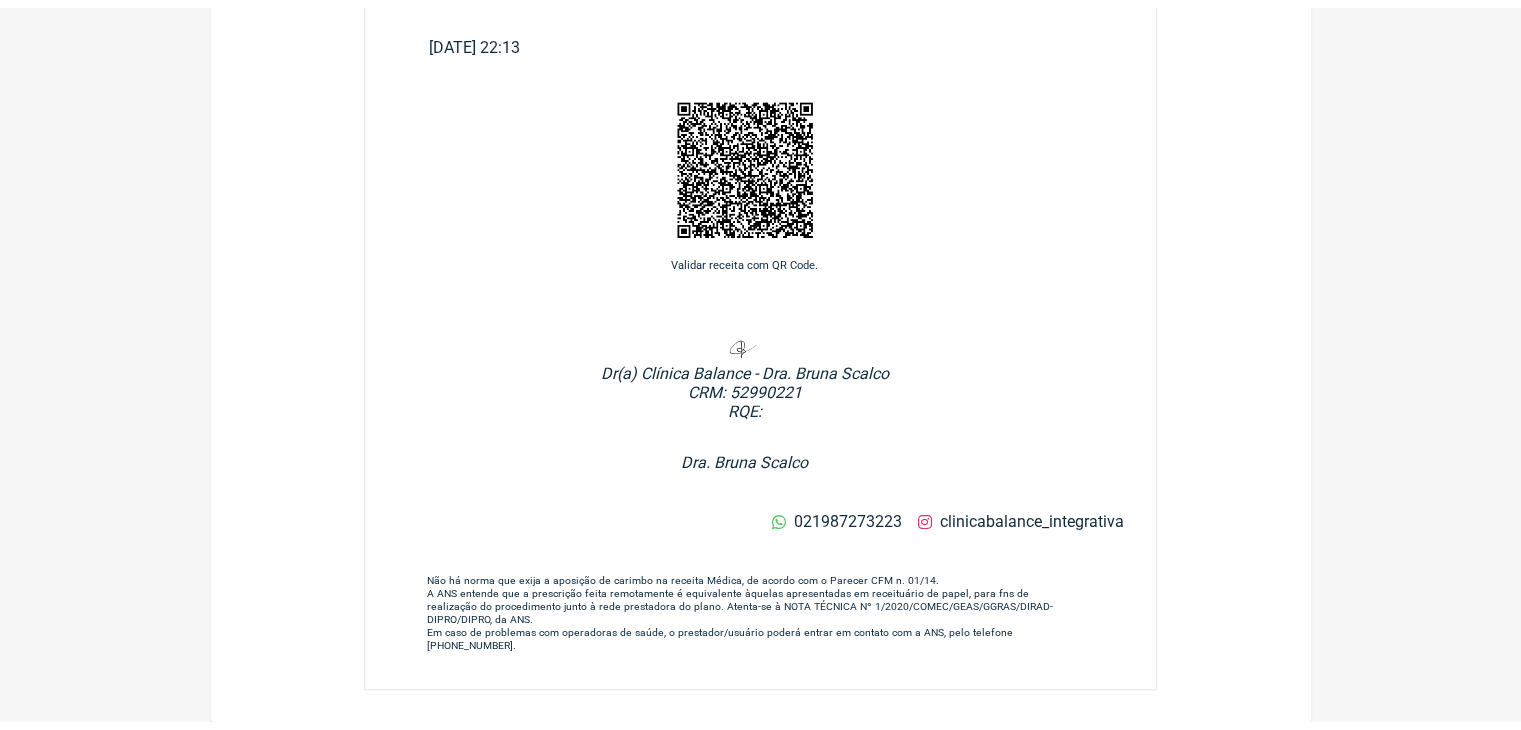 scroll, scrollTop: 0, scrollLeft: 0, axis: both 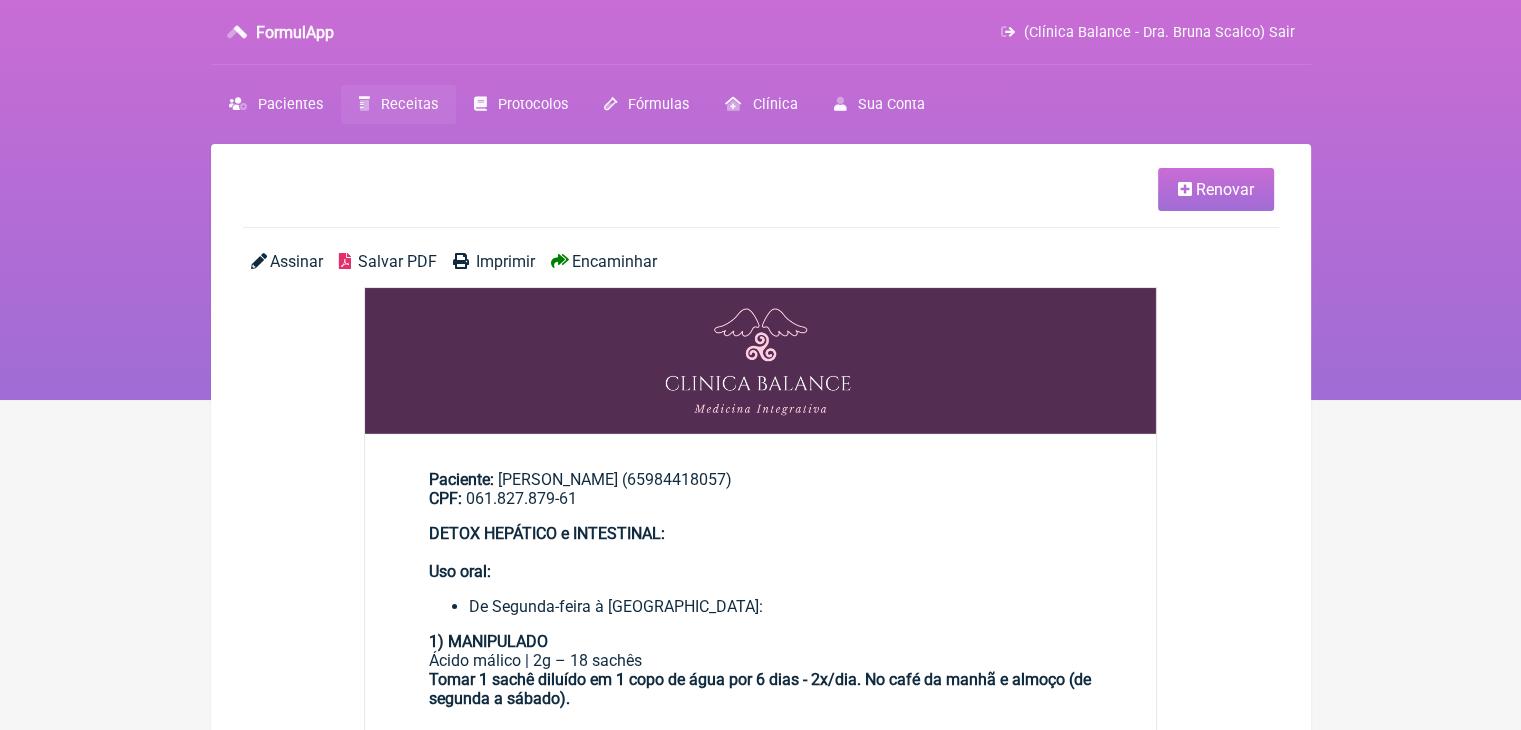 click on "Receitas" at bounding box center (409, 104) 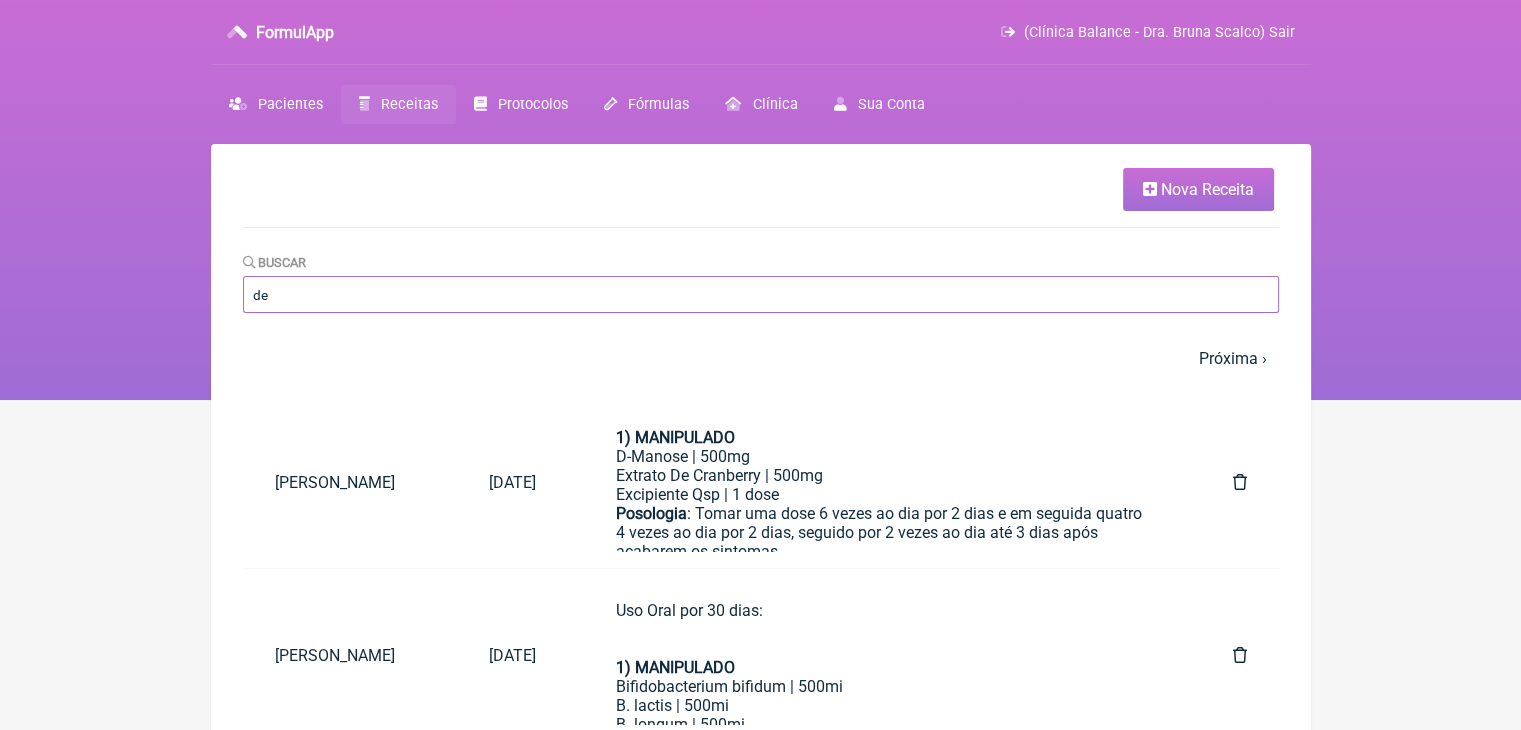 click on "de" at bounding box center [761, 294] 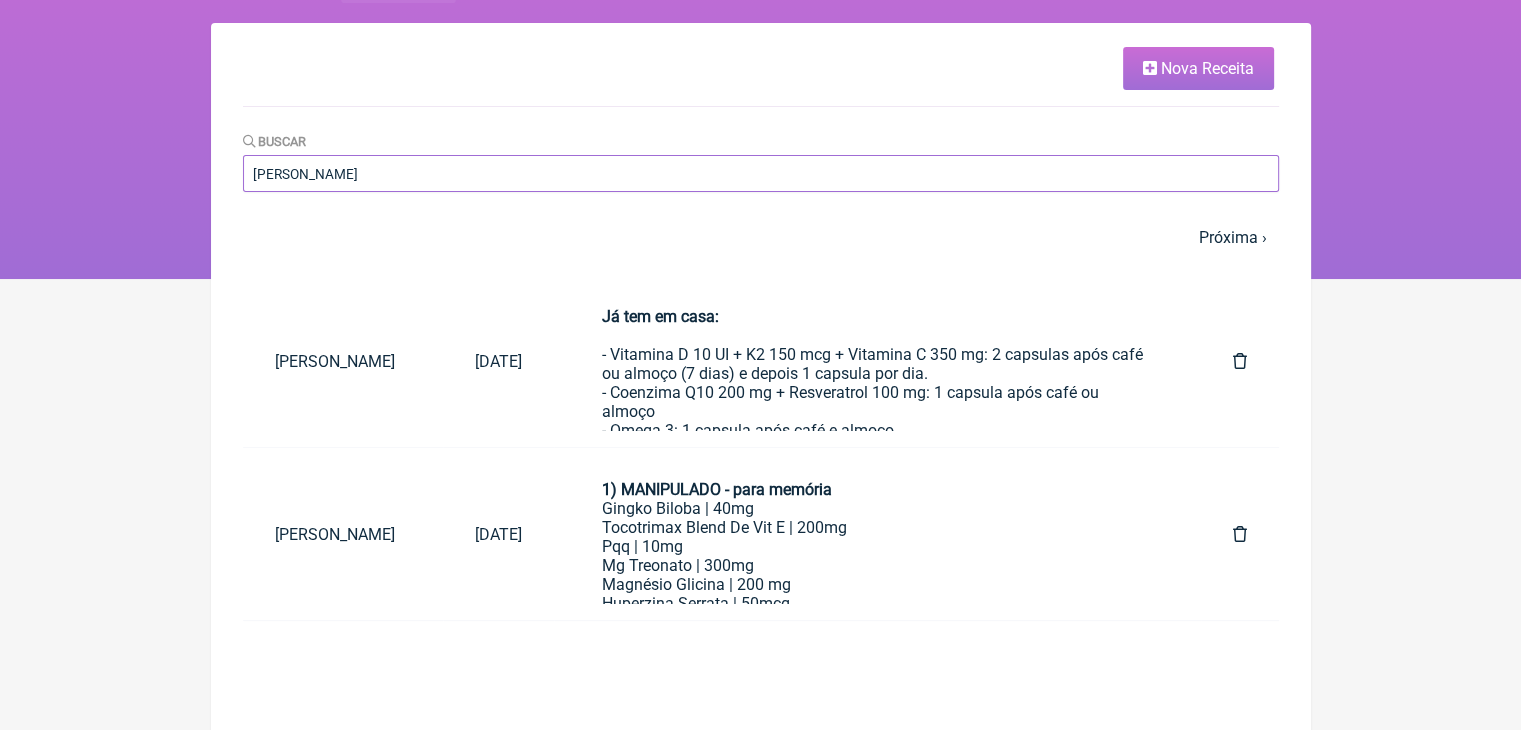 scroll, scrollTop: 151, scrollLeft: 0, axis: vertical 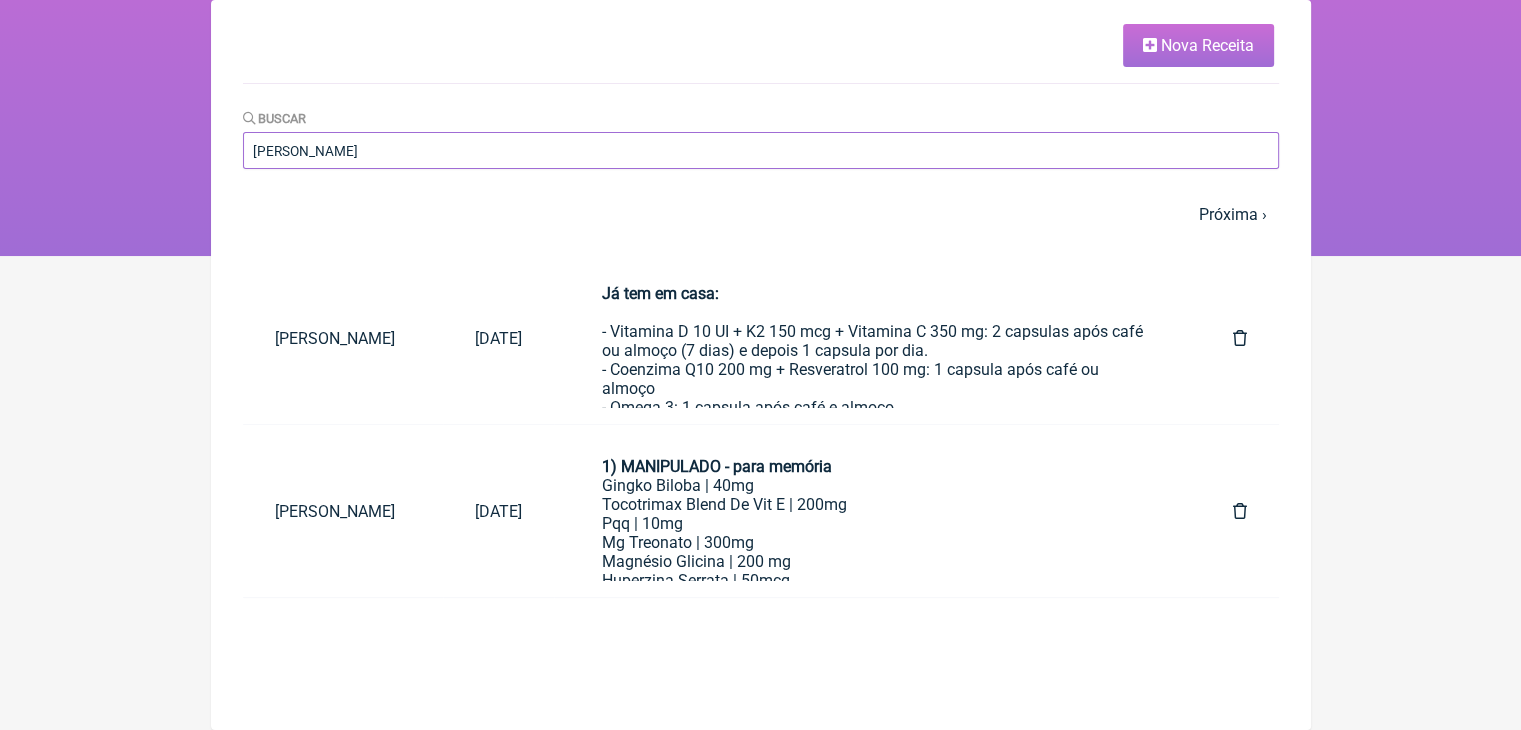 click on "[PERSON_NAME]" at bounding box center (761, 150) 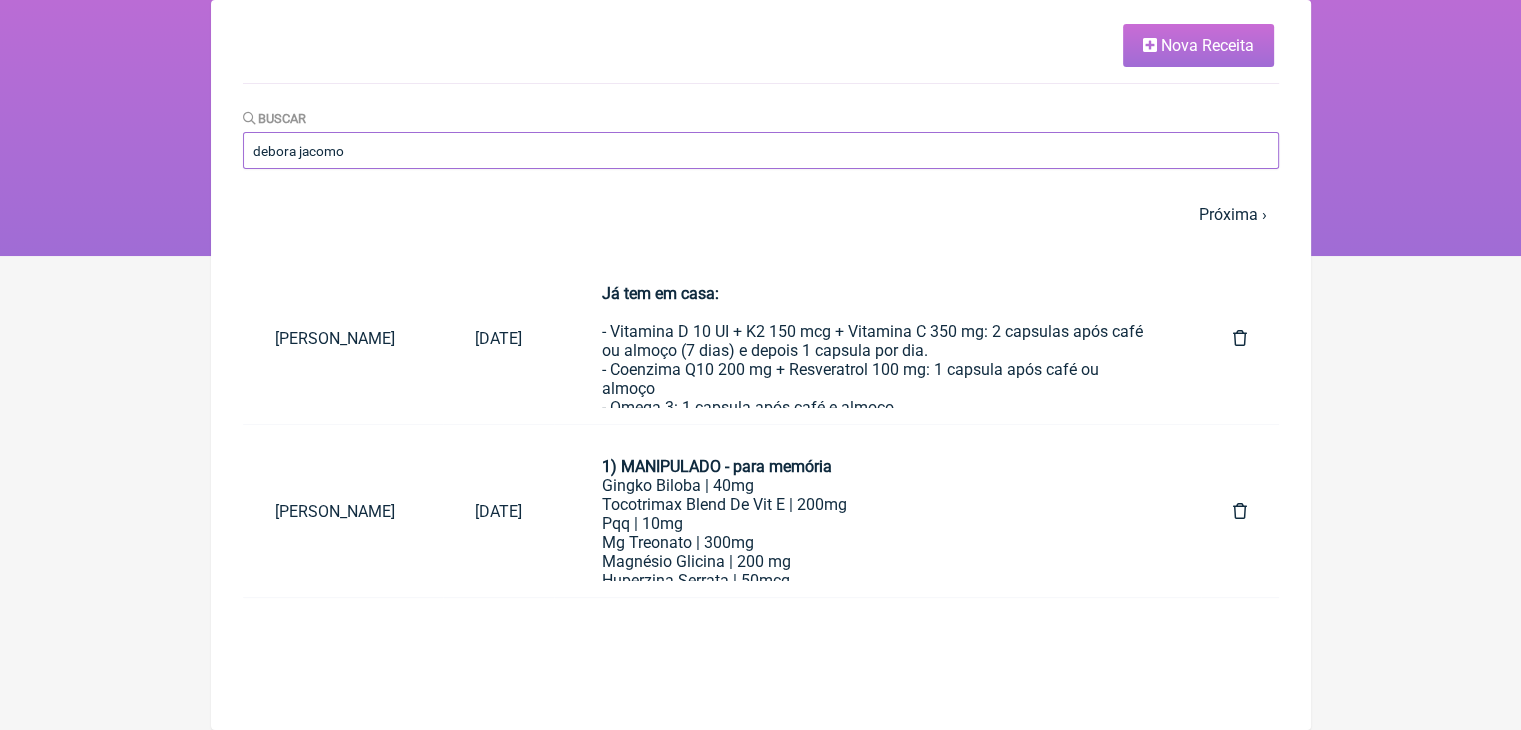type on "debora jacomo" 